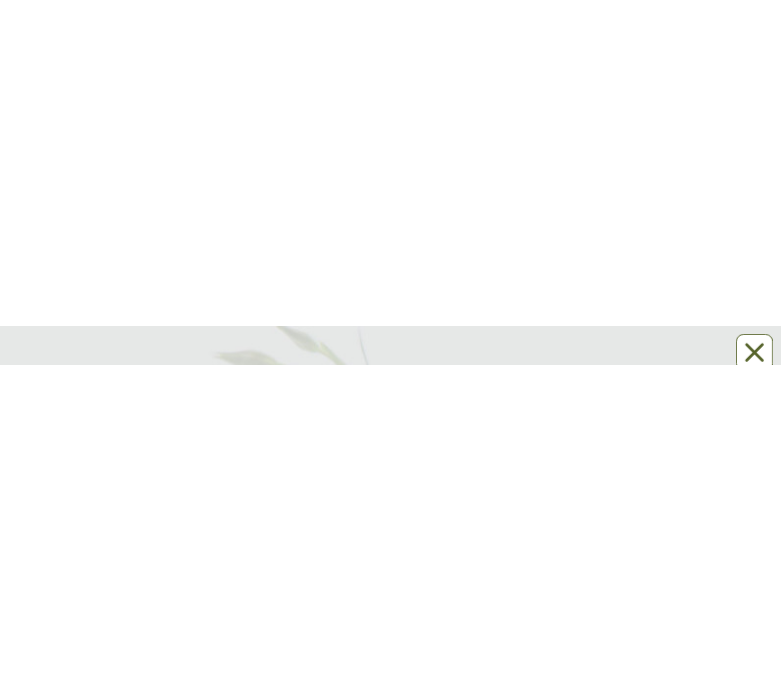 scroll, scrollTop: 0, scrollLeft: 0, axis: both 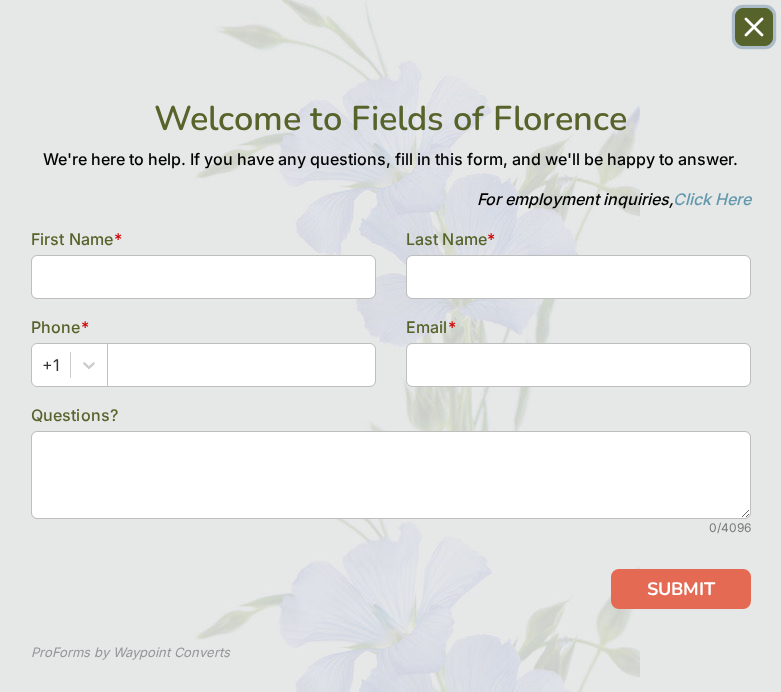 click 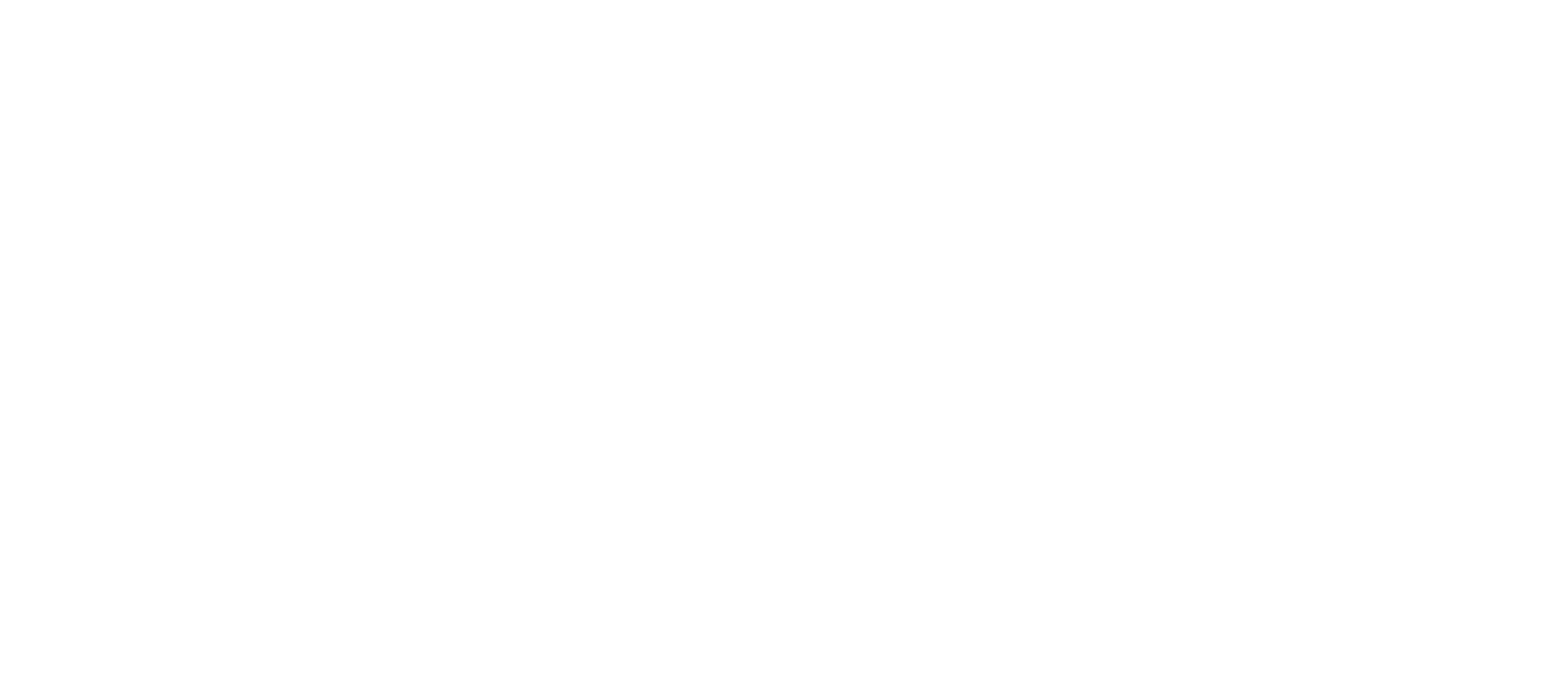 scroll, scrollTop: 0, scrollLeft: 0, axis: both 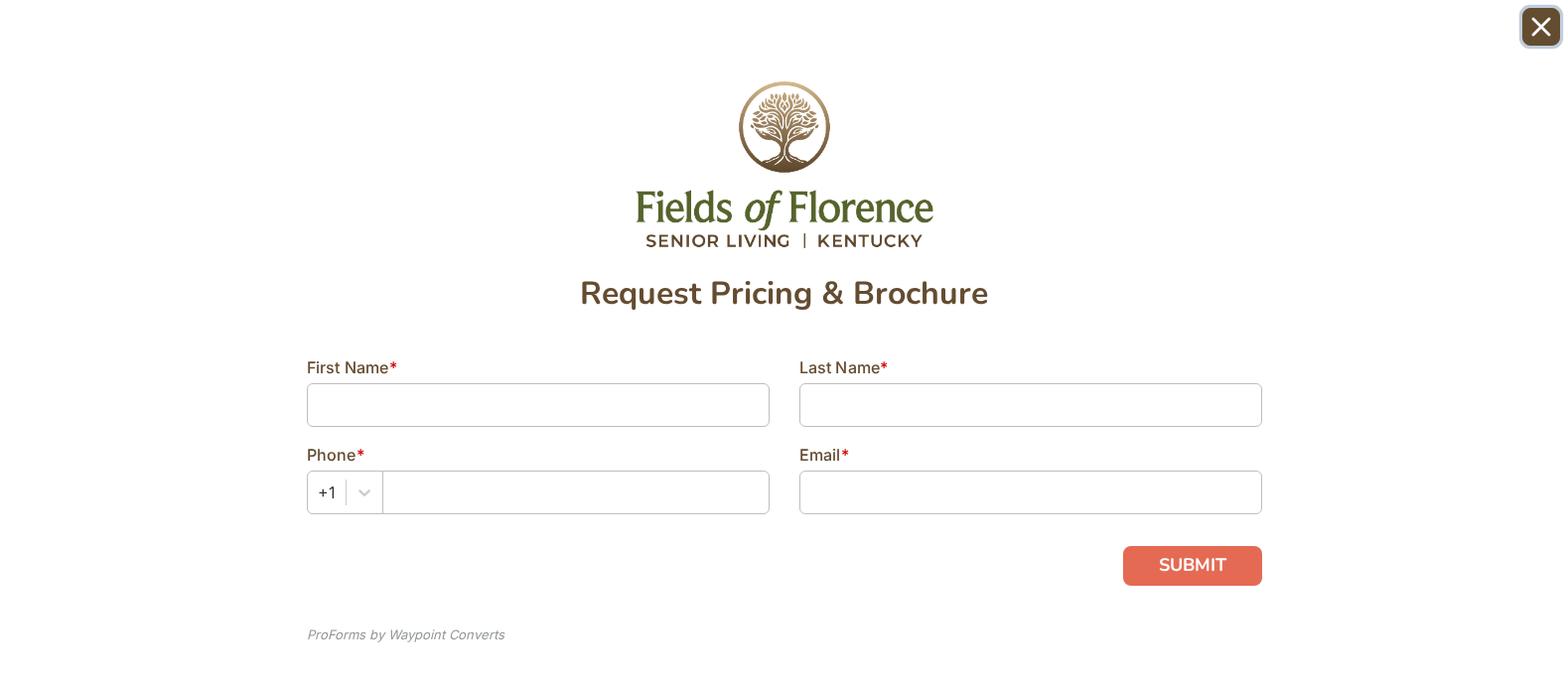 click 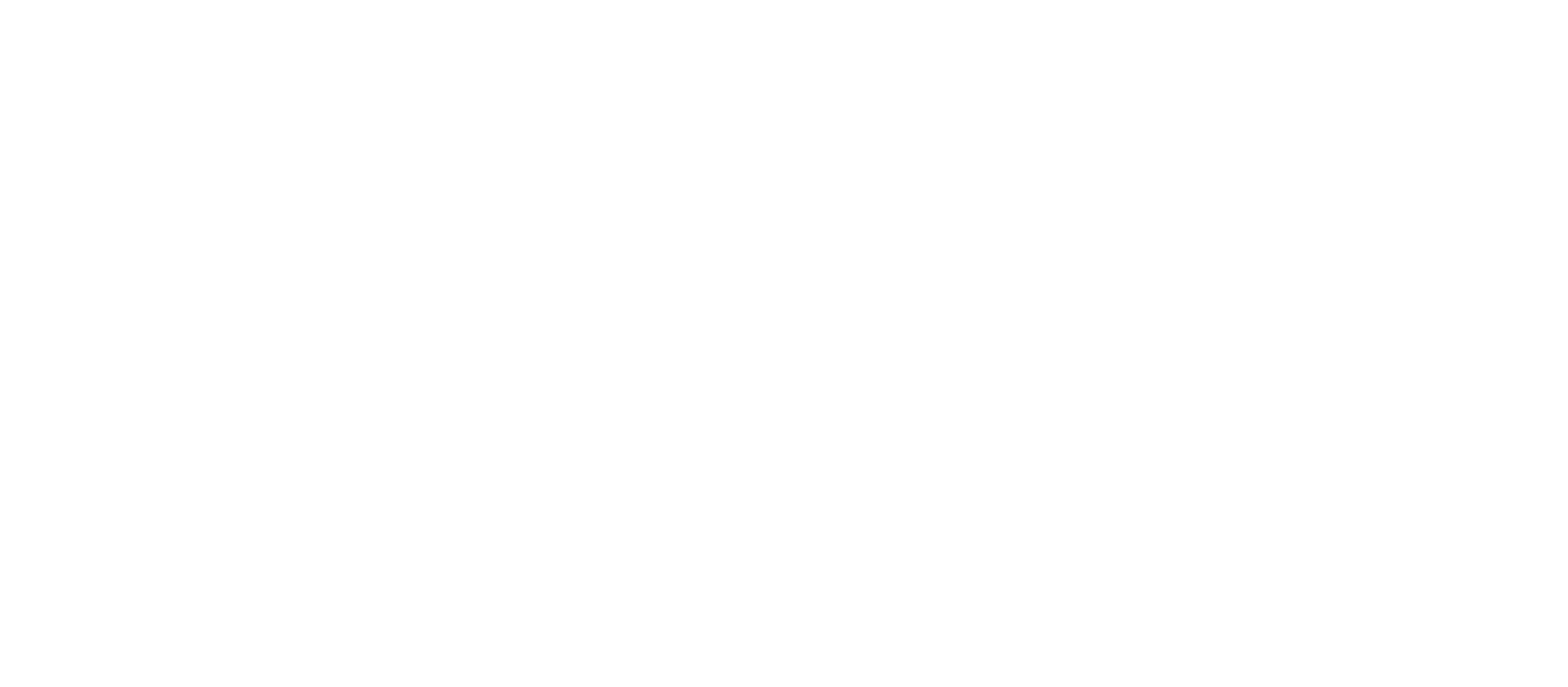 scroll, scrollTop: 0, scrollLeft: 0, axis: both 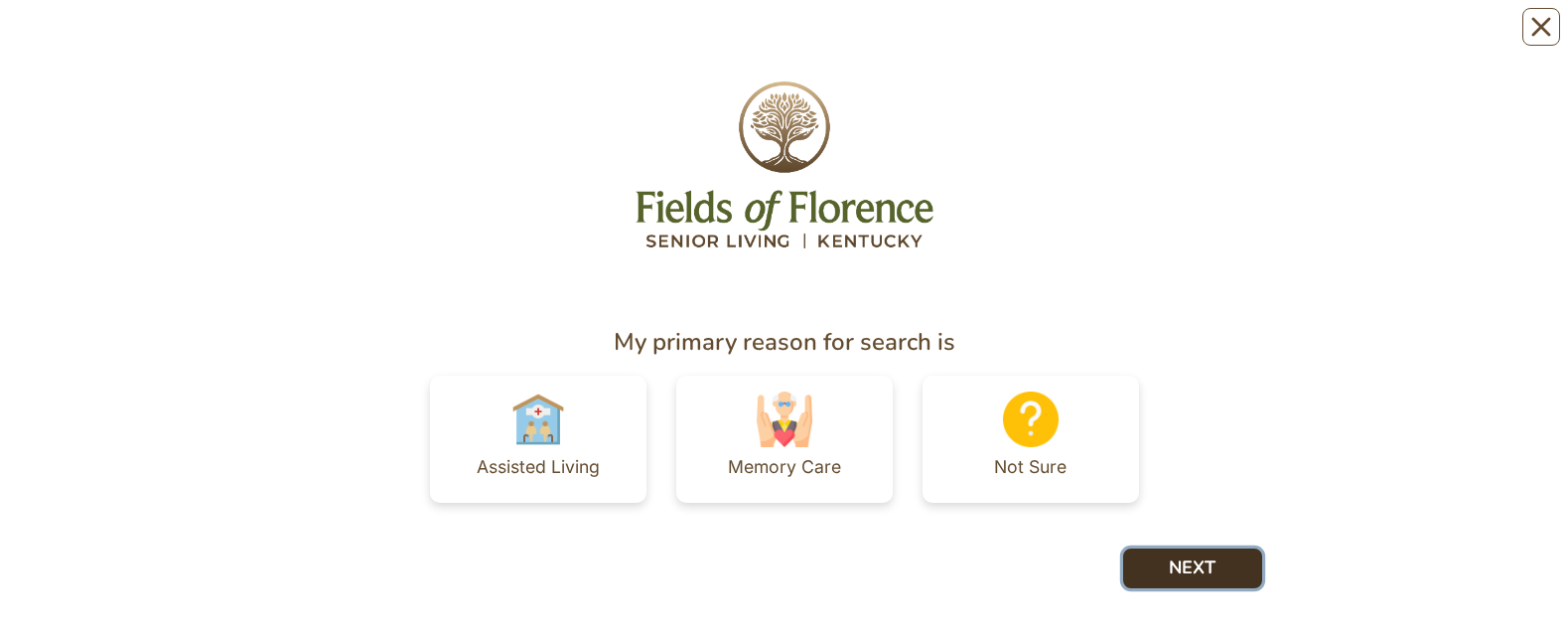 click on "NEXT" at bounding box center [1193, 568] 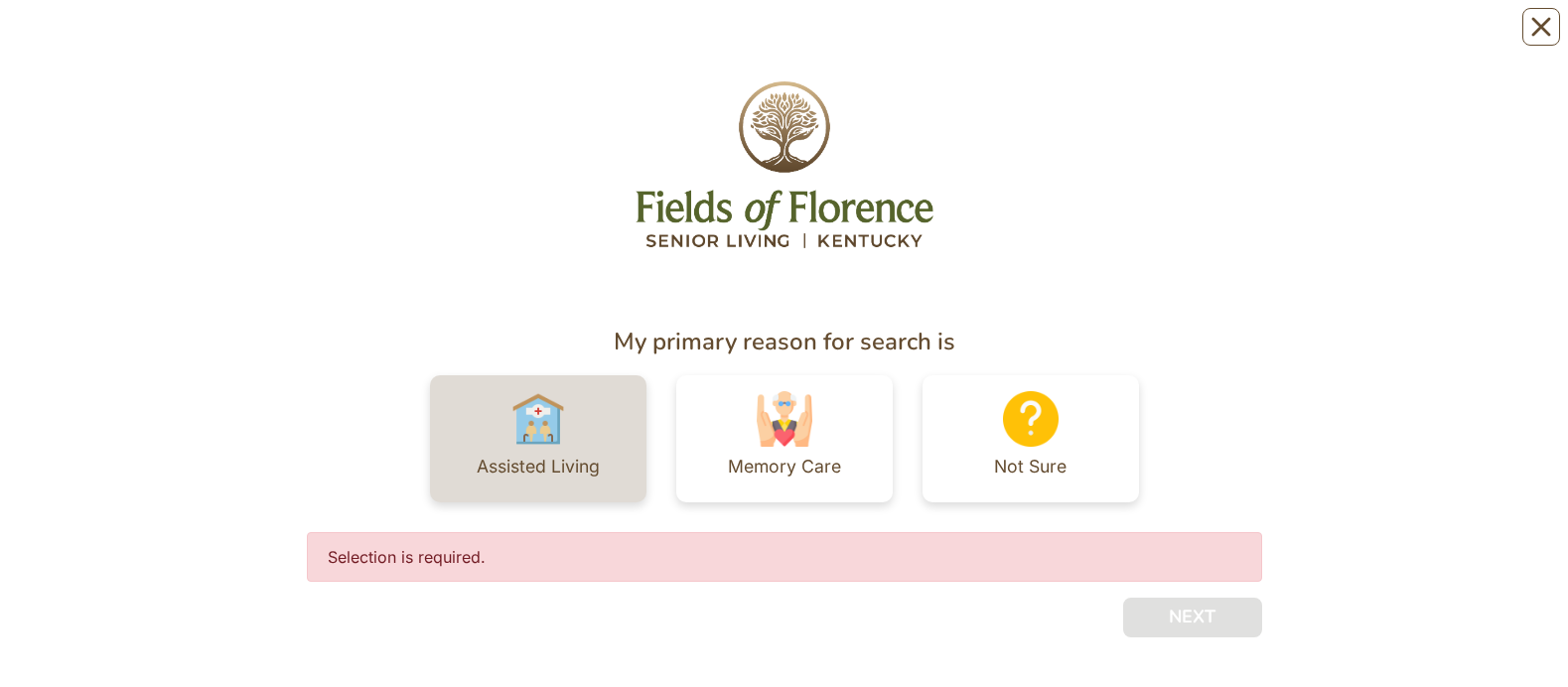 click on "Assisted Living" at bounding box center (538, 467) 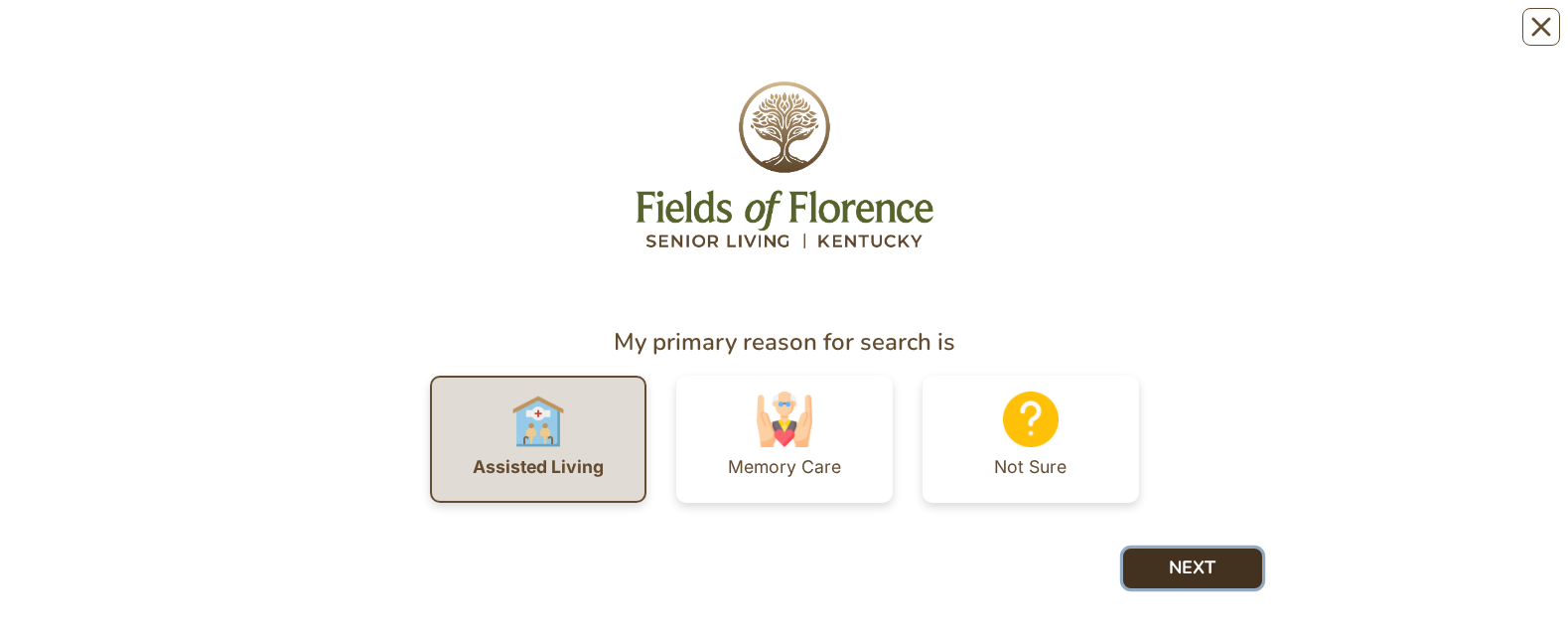 click on "NEXT" at bounding box center (1193, 568) 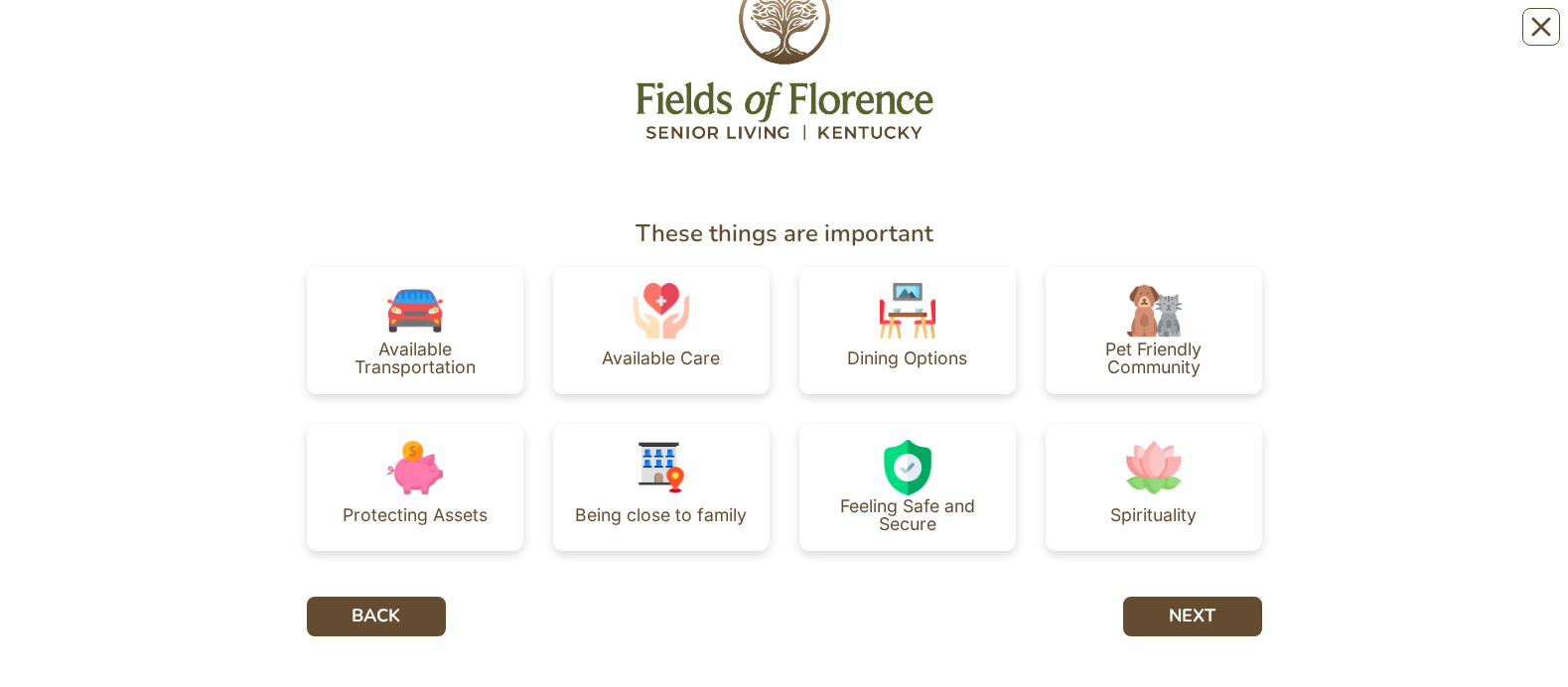 scroll, scrollTop: 108, scrollLeft: 0, axis: vertical 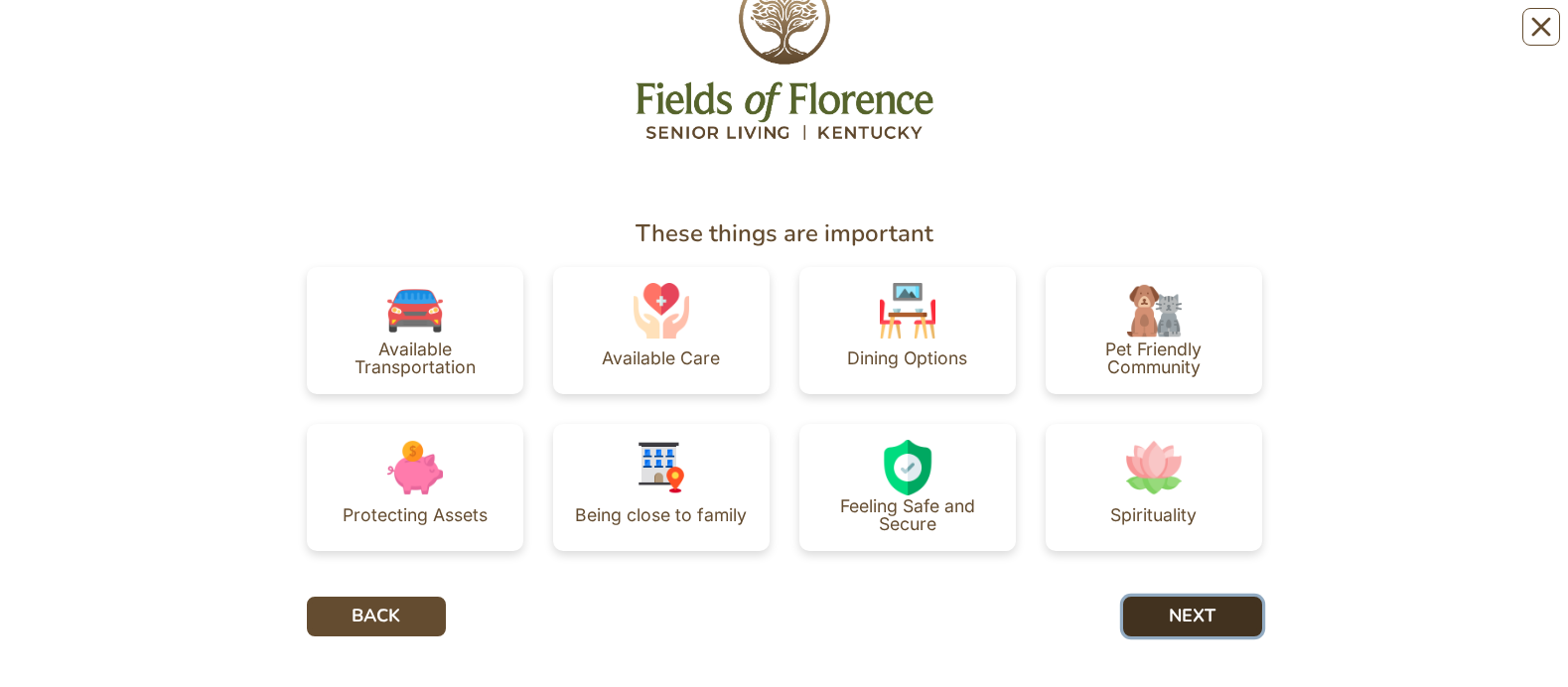 click on "NEXT" at bounding box center [1193, 617] 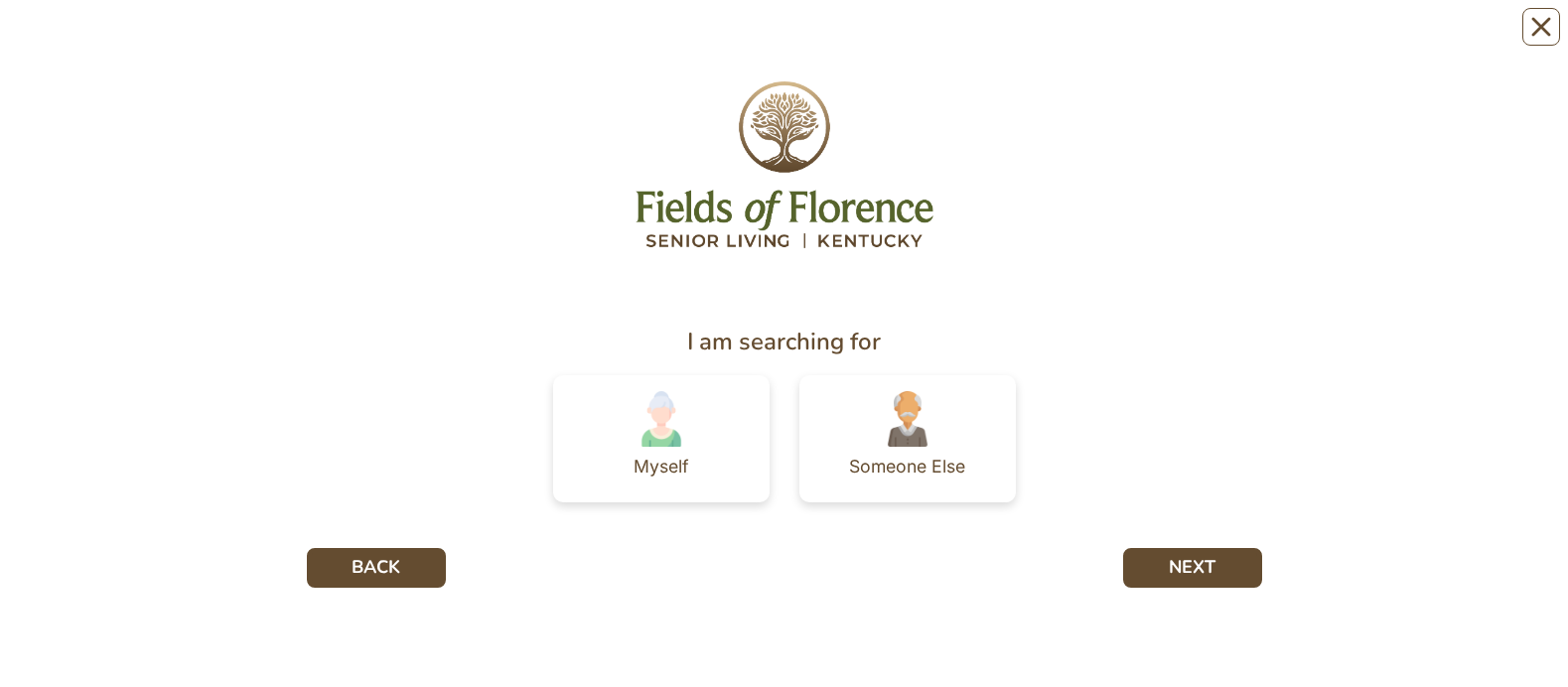 scroll, scrollTop: 0, scrollLeft: 0, axis: both 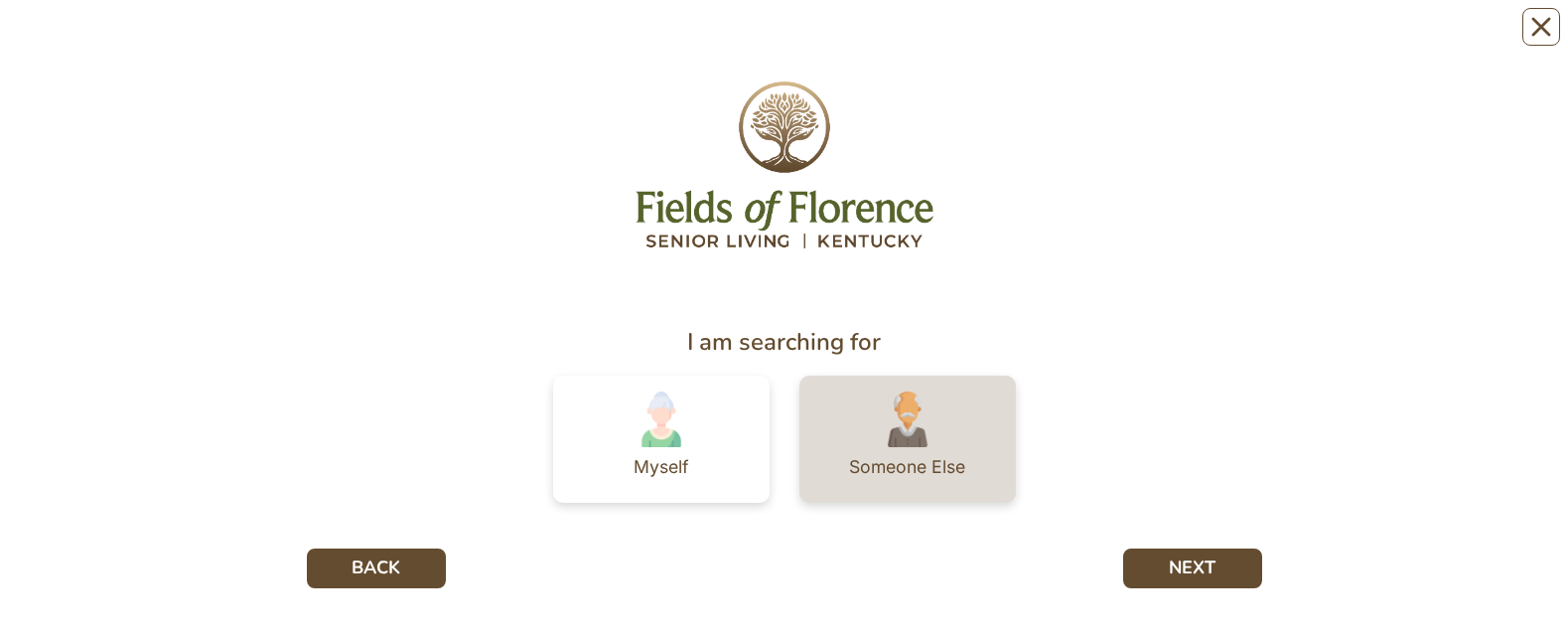 click on "Someone Else" at bounding box center (907, 467) 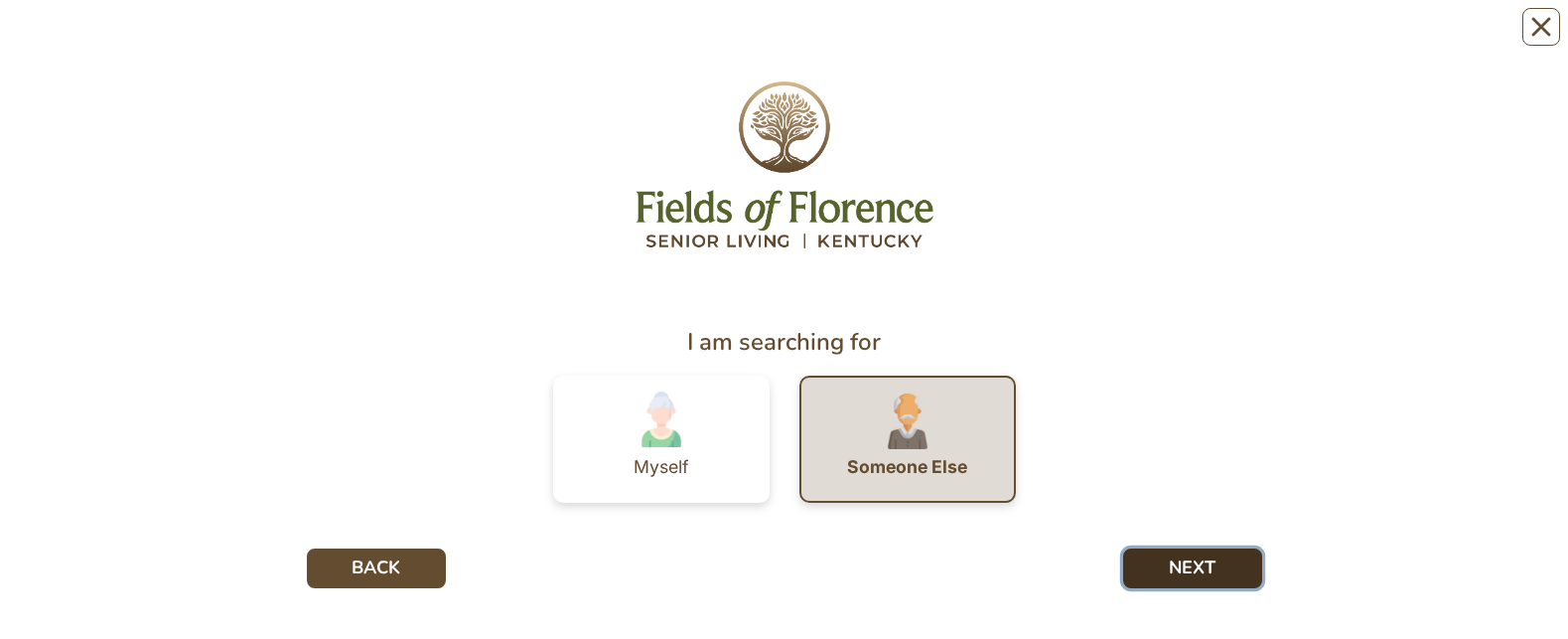 click on "NEXT" at bounding box center (1193, 568) 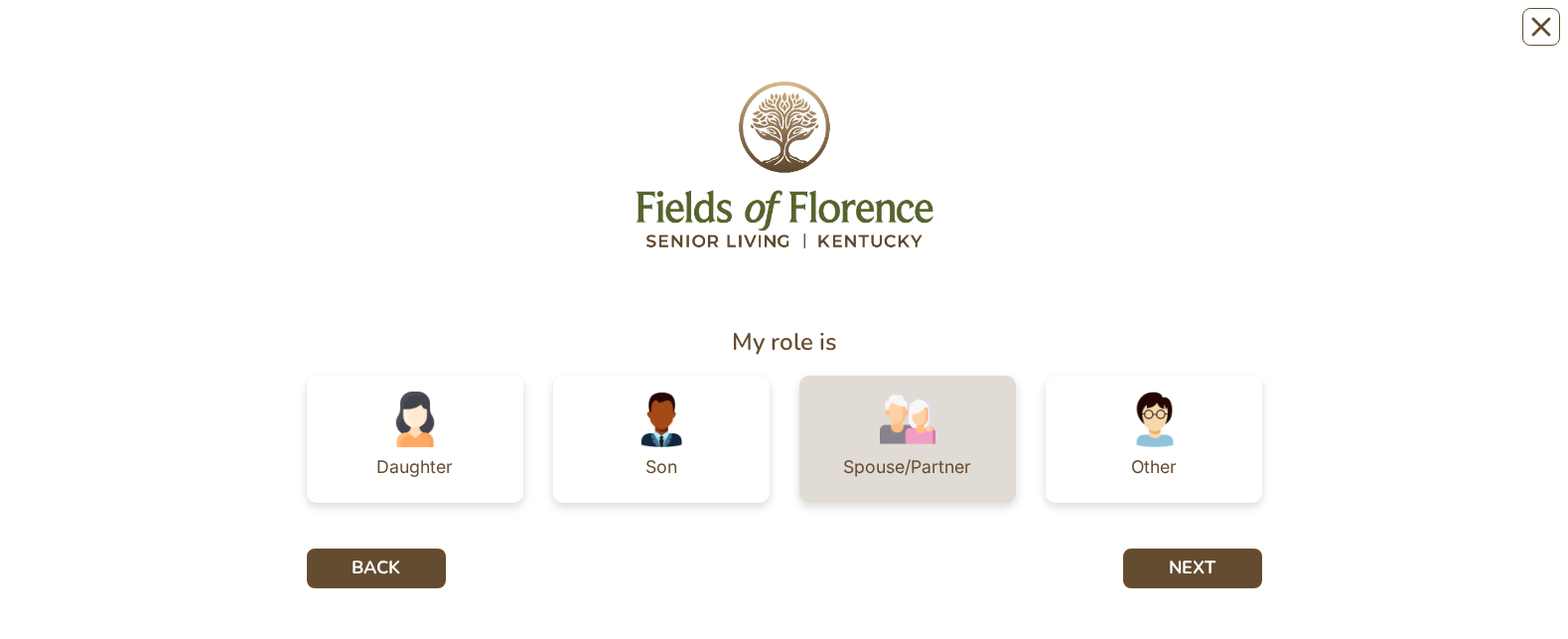click at bounding box center [908, 419] 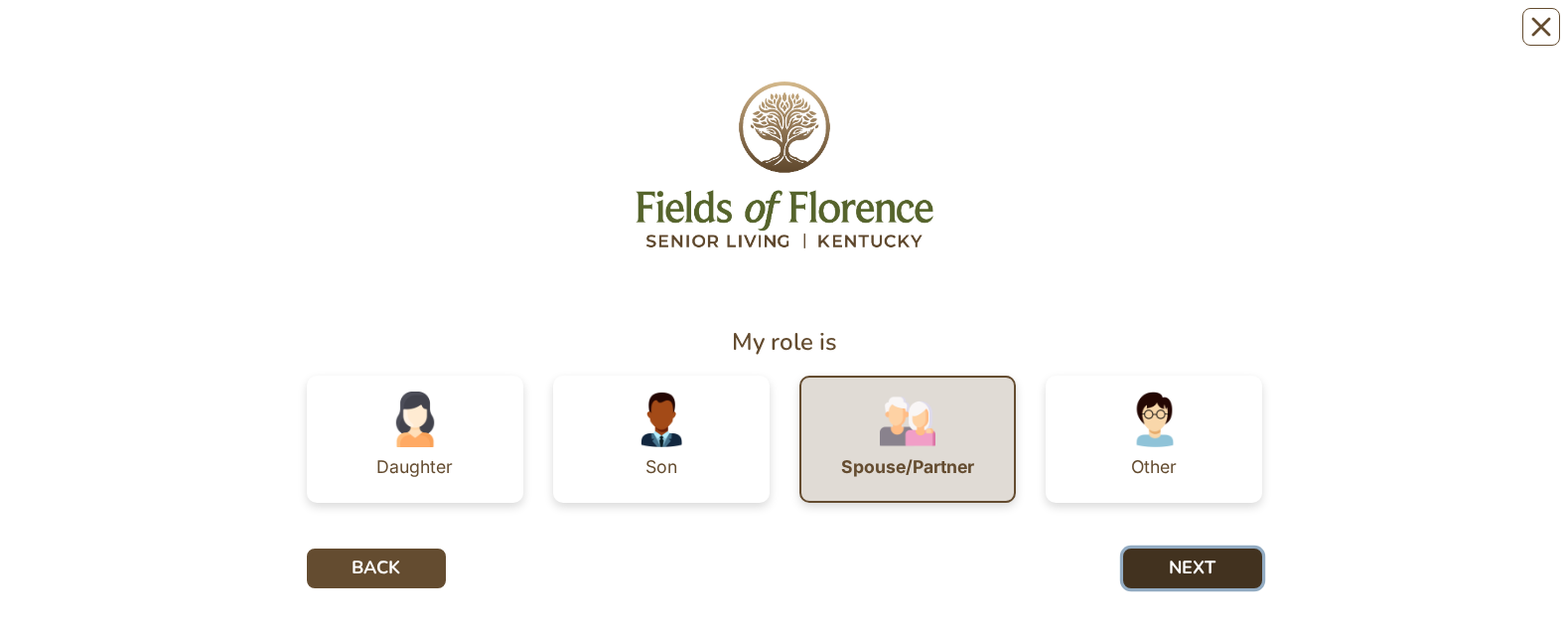 click on "NEXT" at bounding box center [1193, 568] 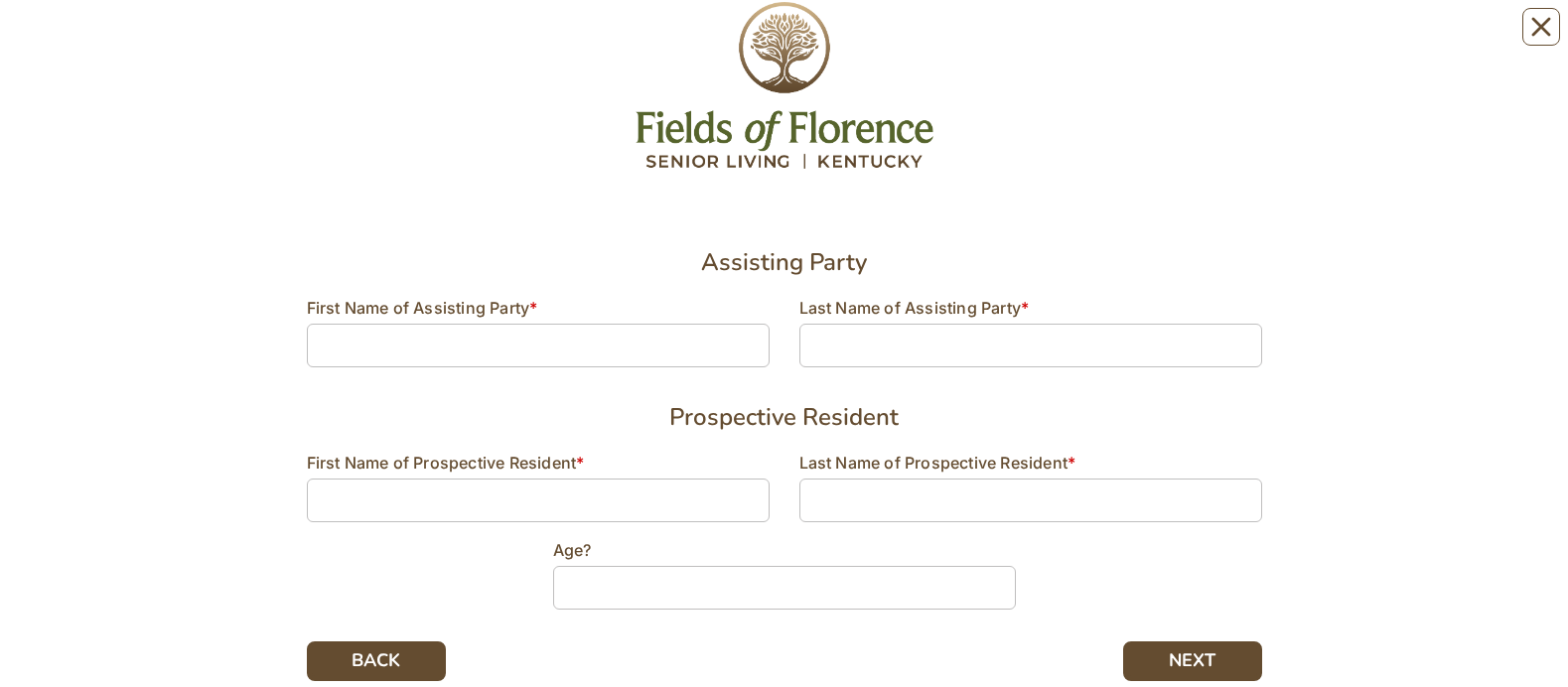 scroll, scrollTop: 124, scrollLeft: 0, axis: vertical 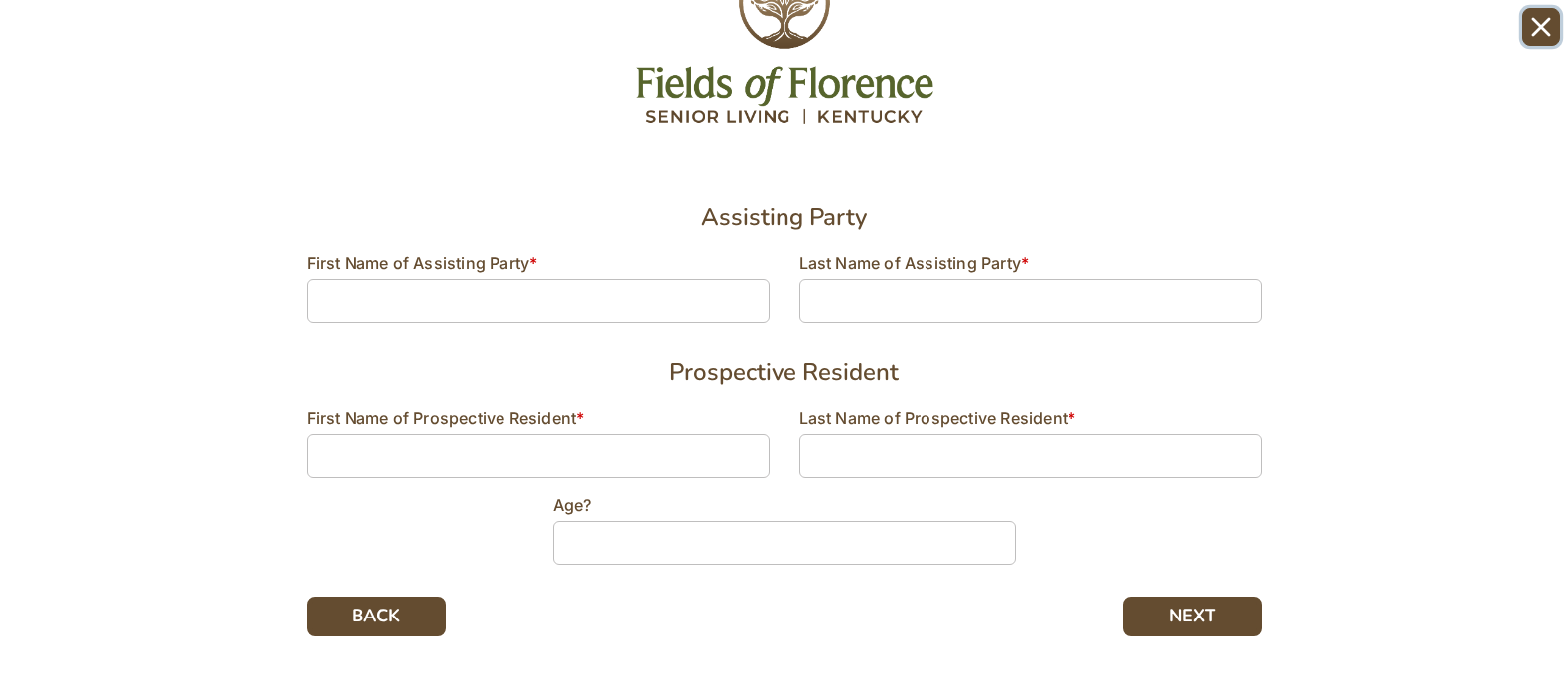 click 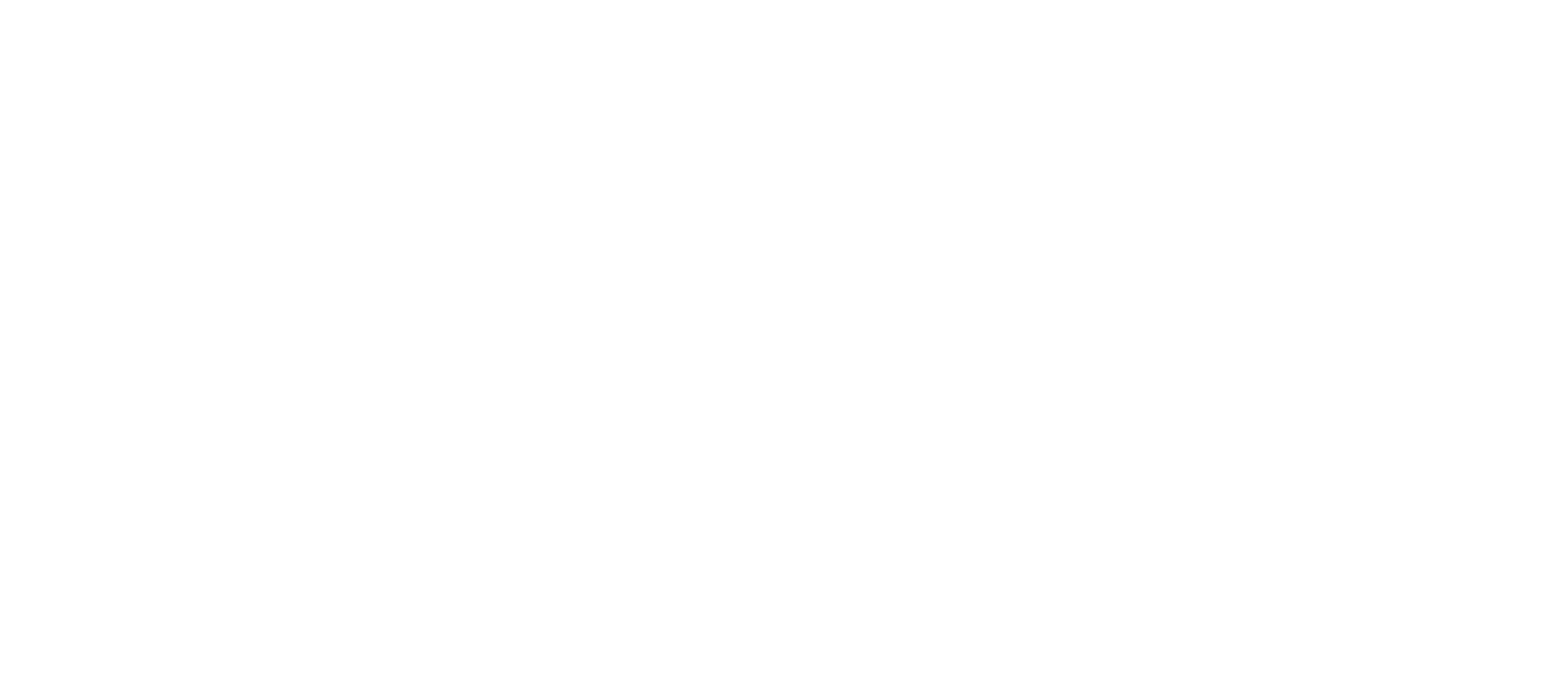 scroll, scrollTop: 0, scrollLeft: 0, axis: both 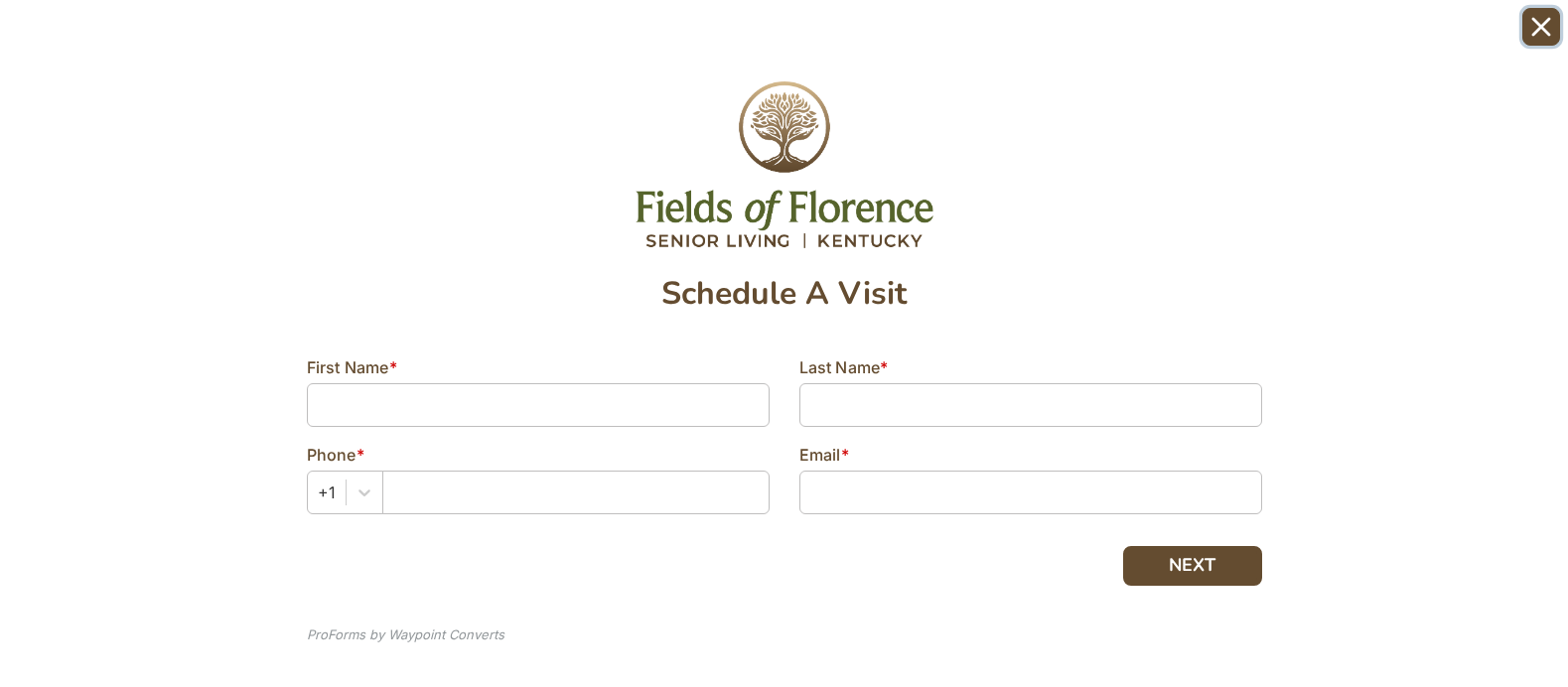 click 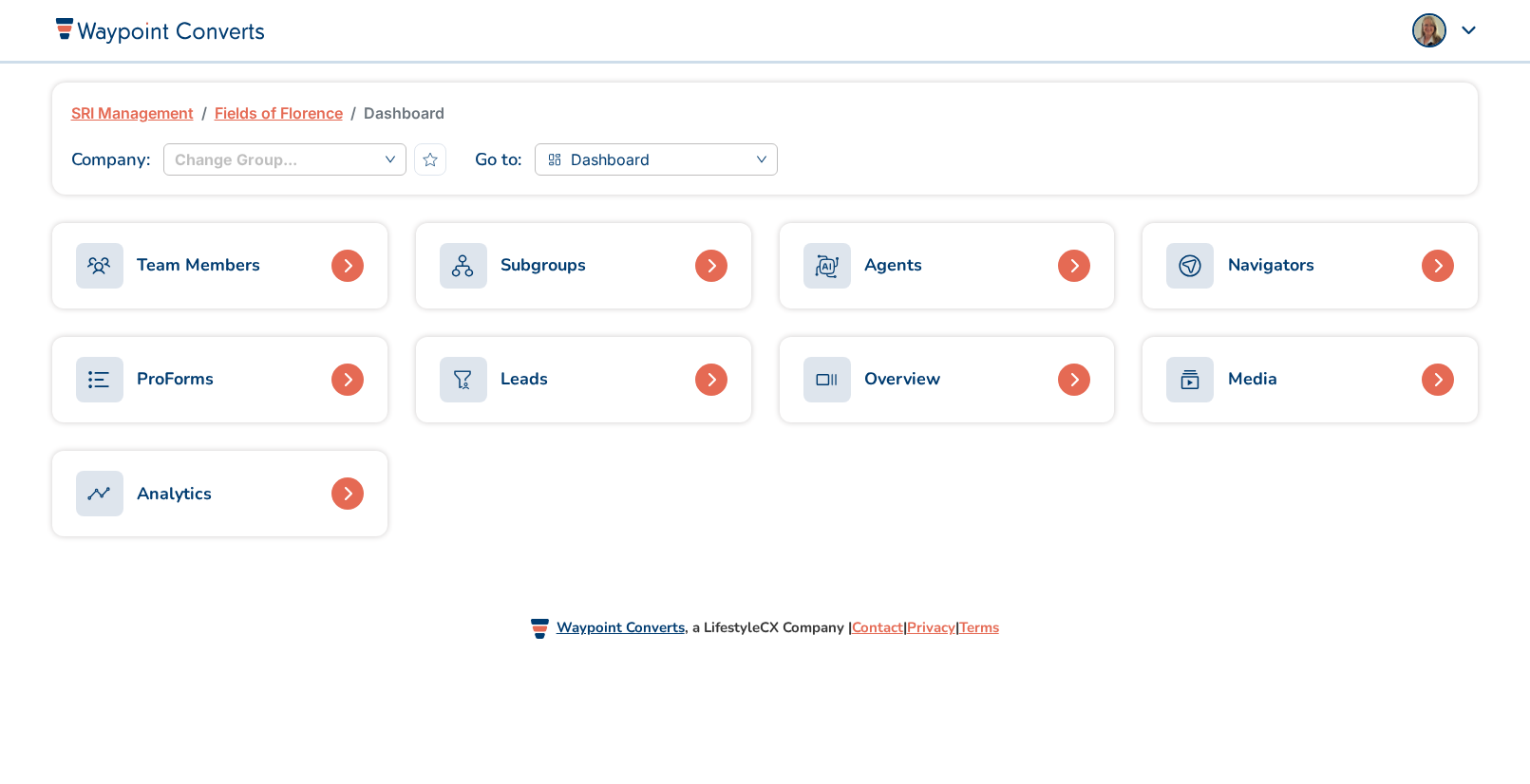 scroll, scrollTop: 0, scrollLeft: 0, axis: both 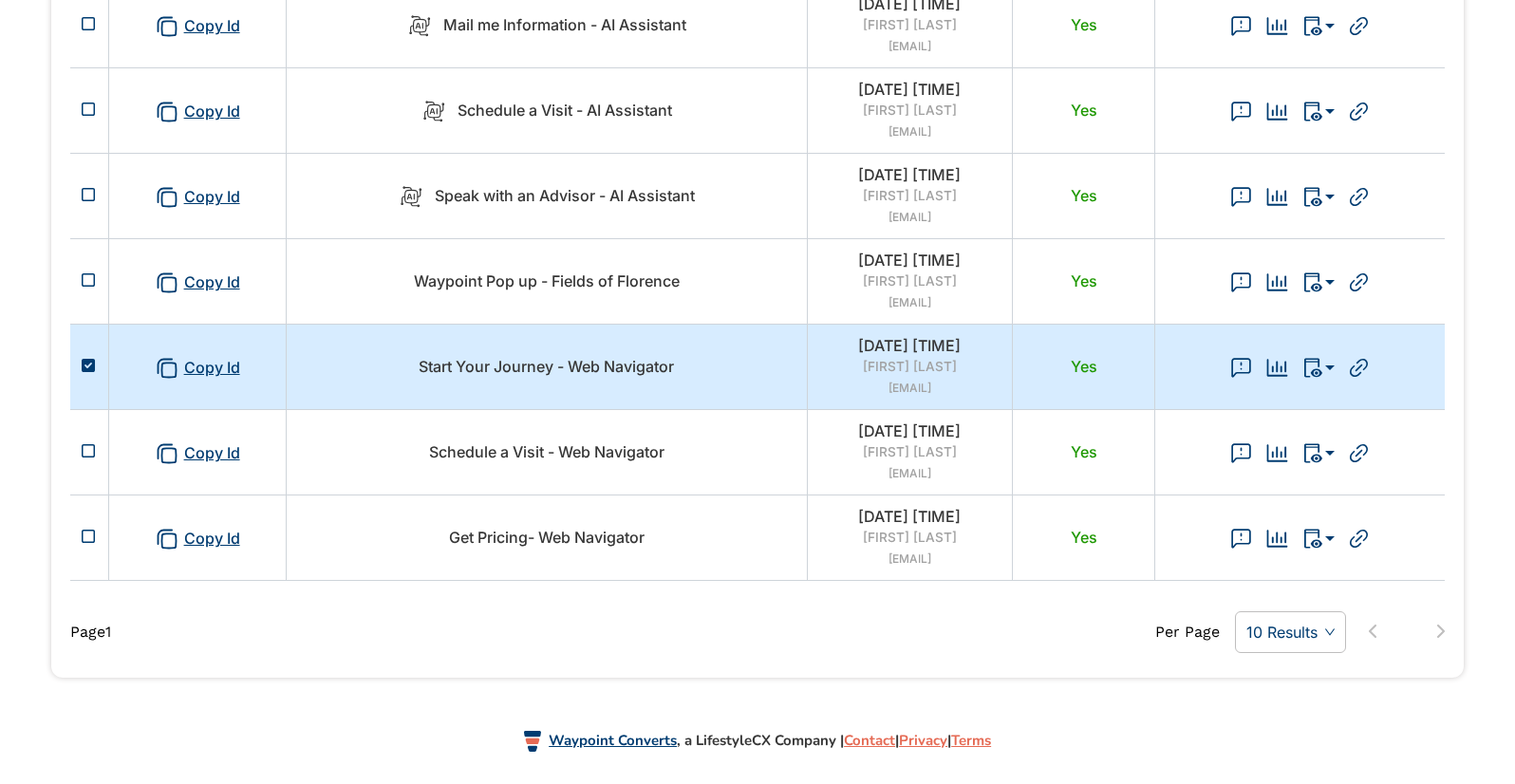click on "Start Your Journey - Web Navigator" at bounding box center [546, 366] 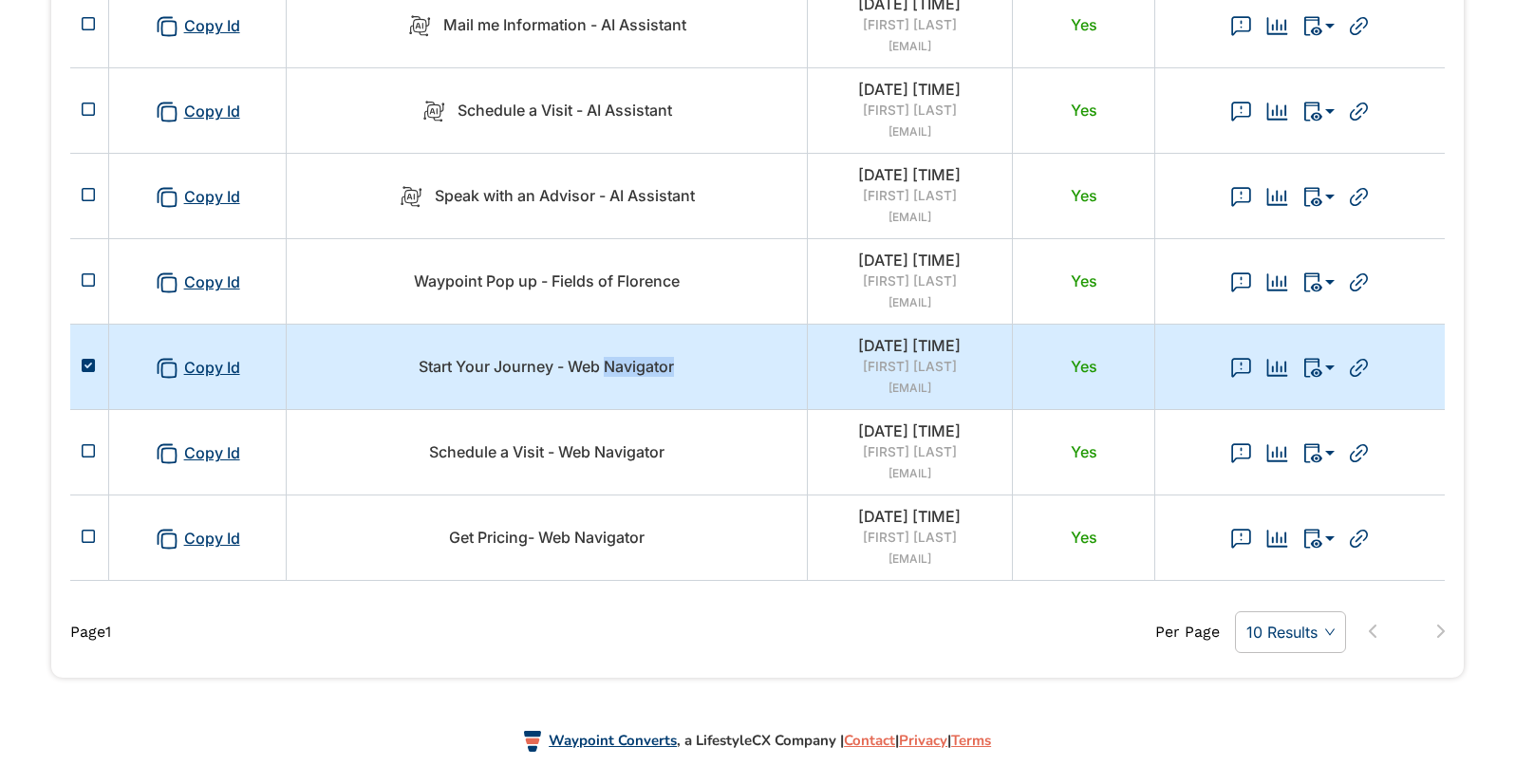 click on "Start Your Journey - Web Navigator" at bounding box center (546, 366) 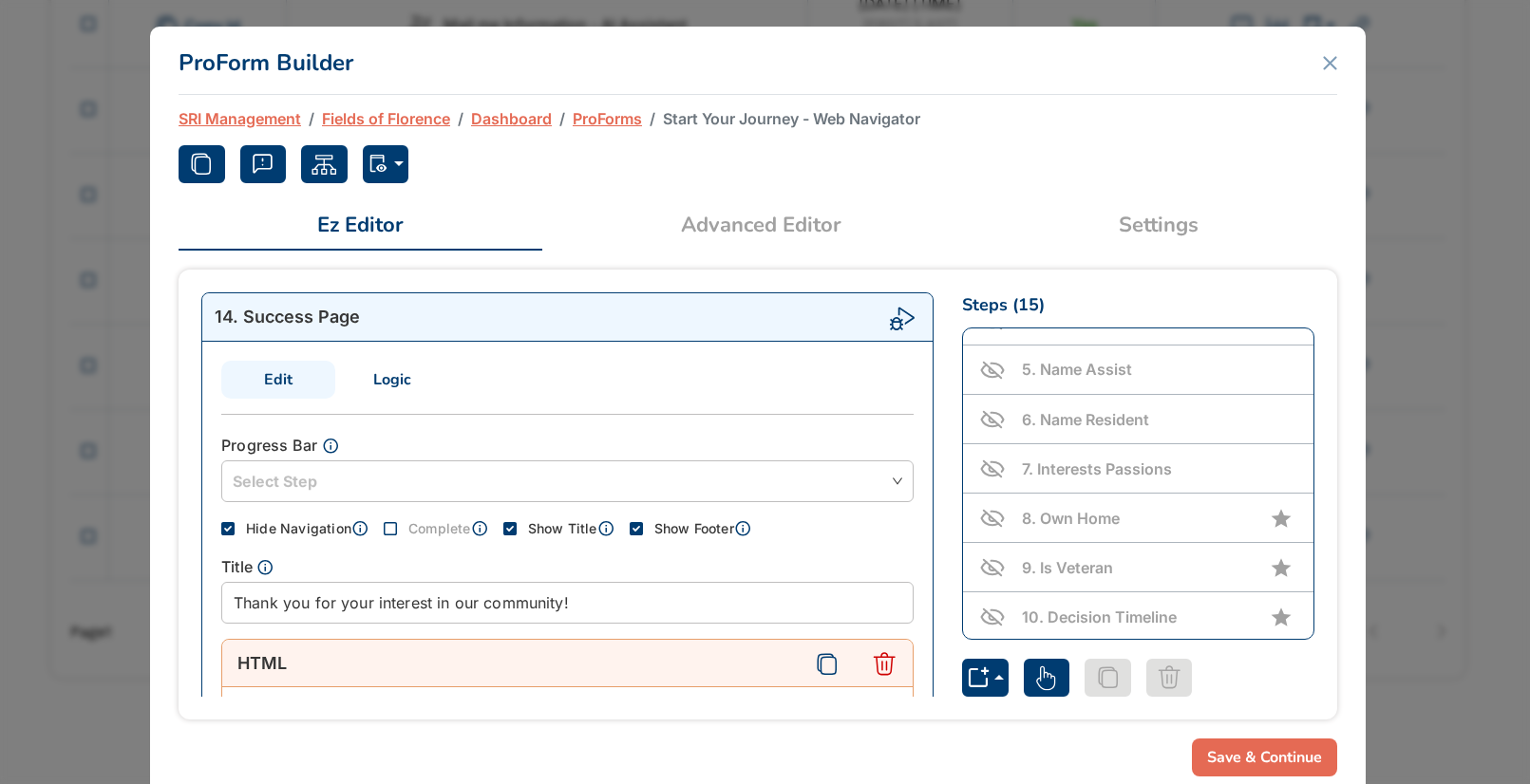 scroll, scrollTop: 177, scrollLeft: 0, axis: vertical 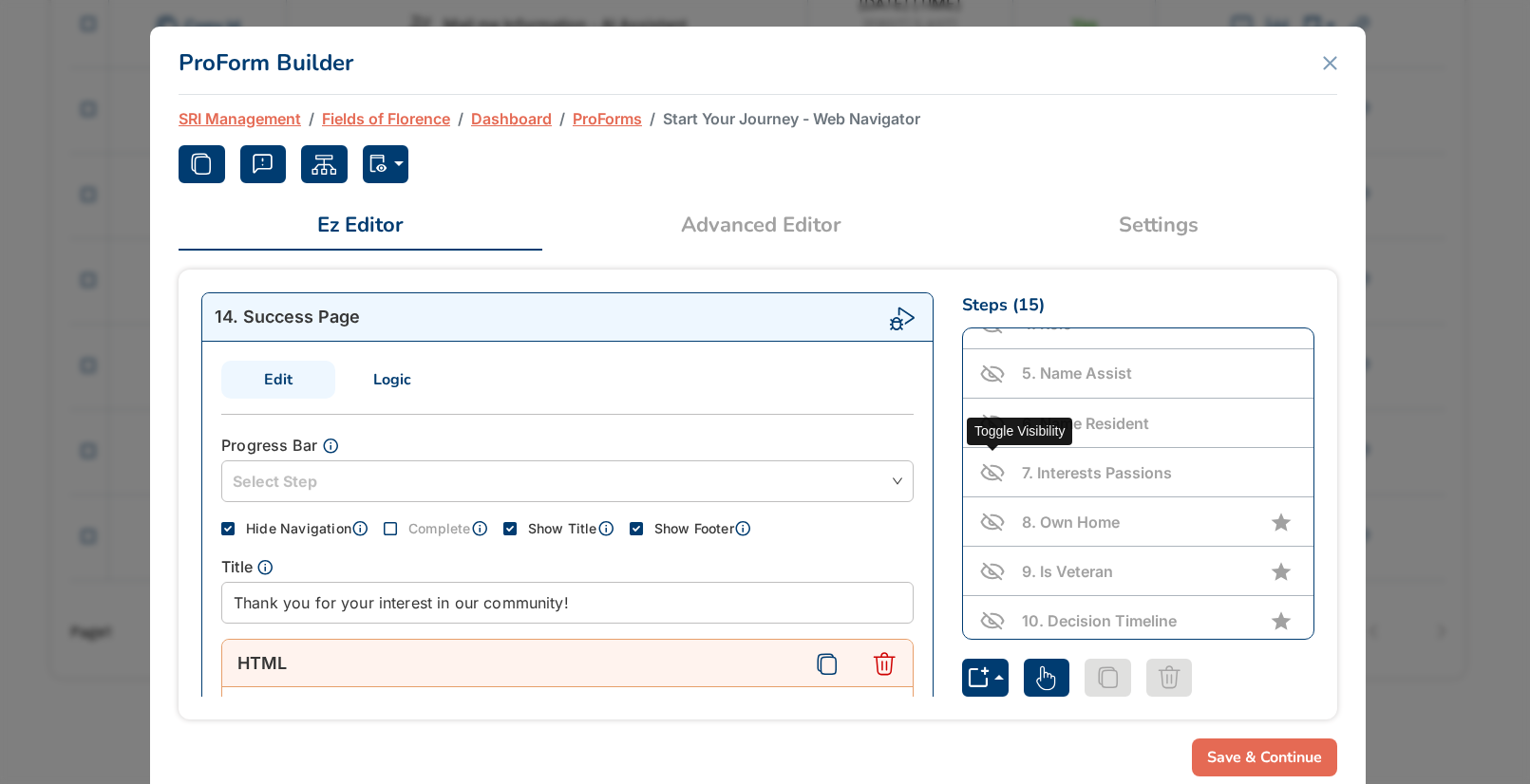 click 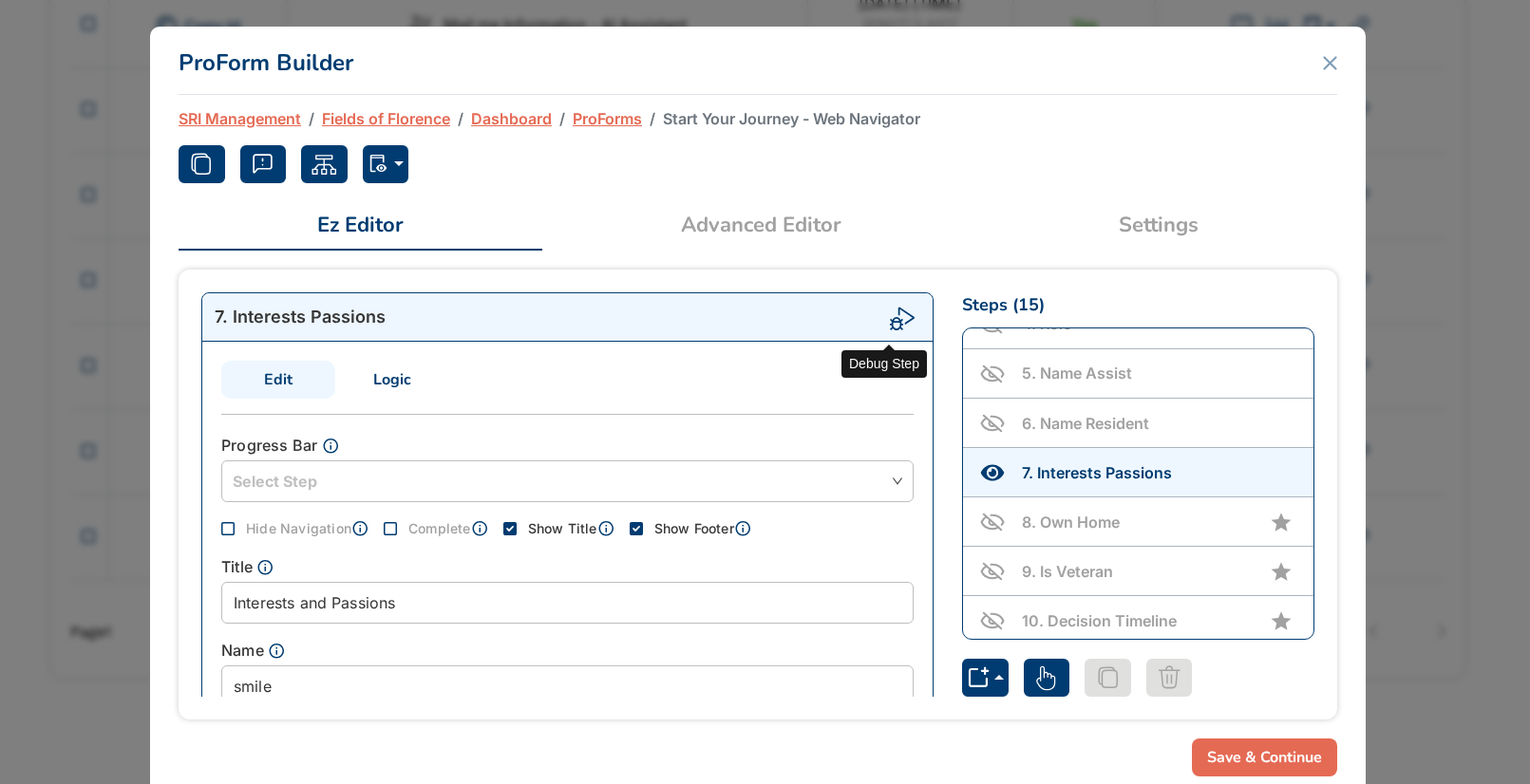 click 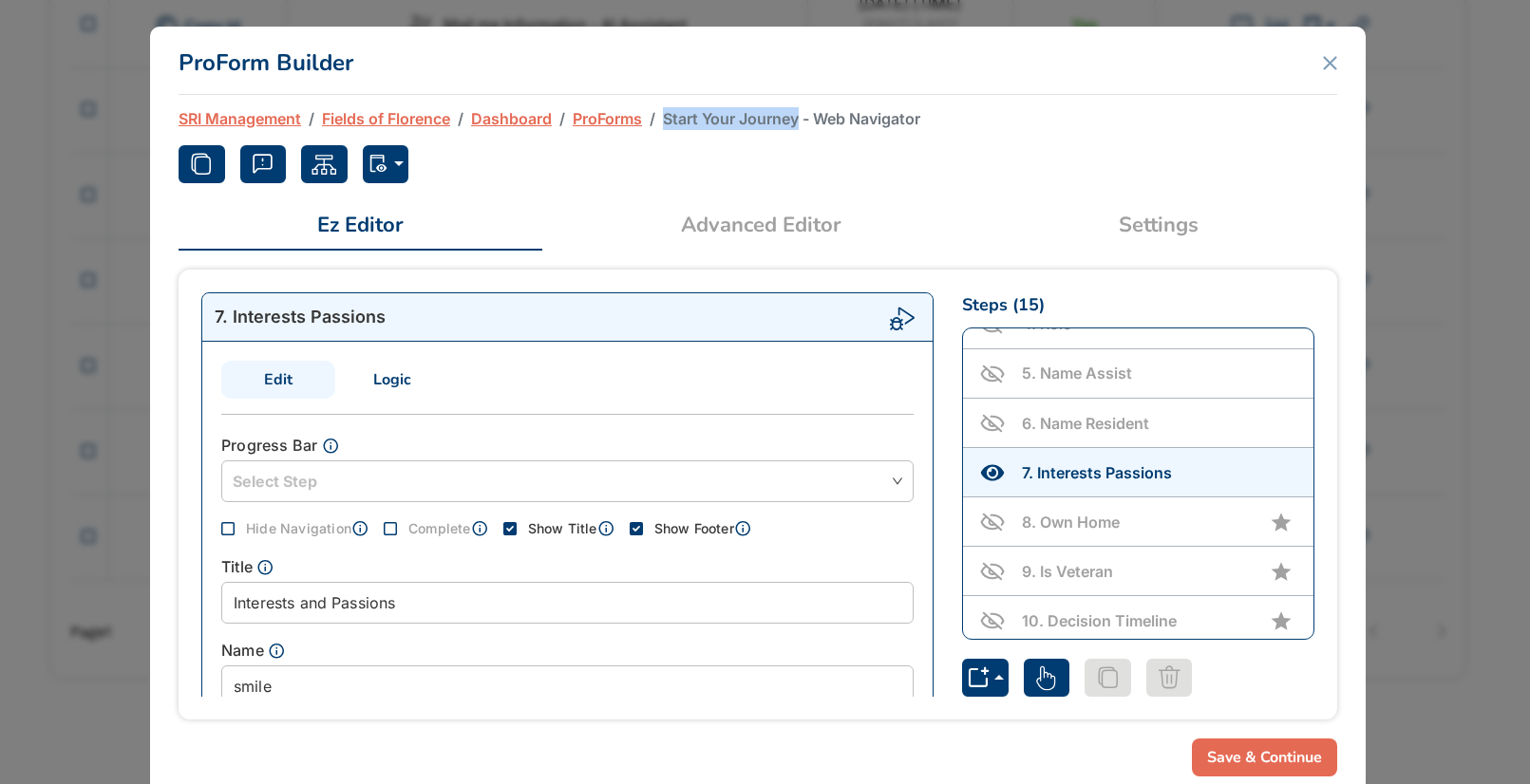 drag, startPoint x: 671, startPoint y: 119, endPoint x: 803, endPoint y: 121, distance: 132.01515 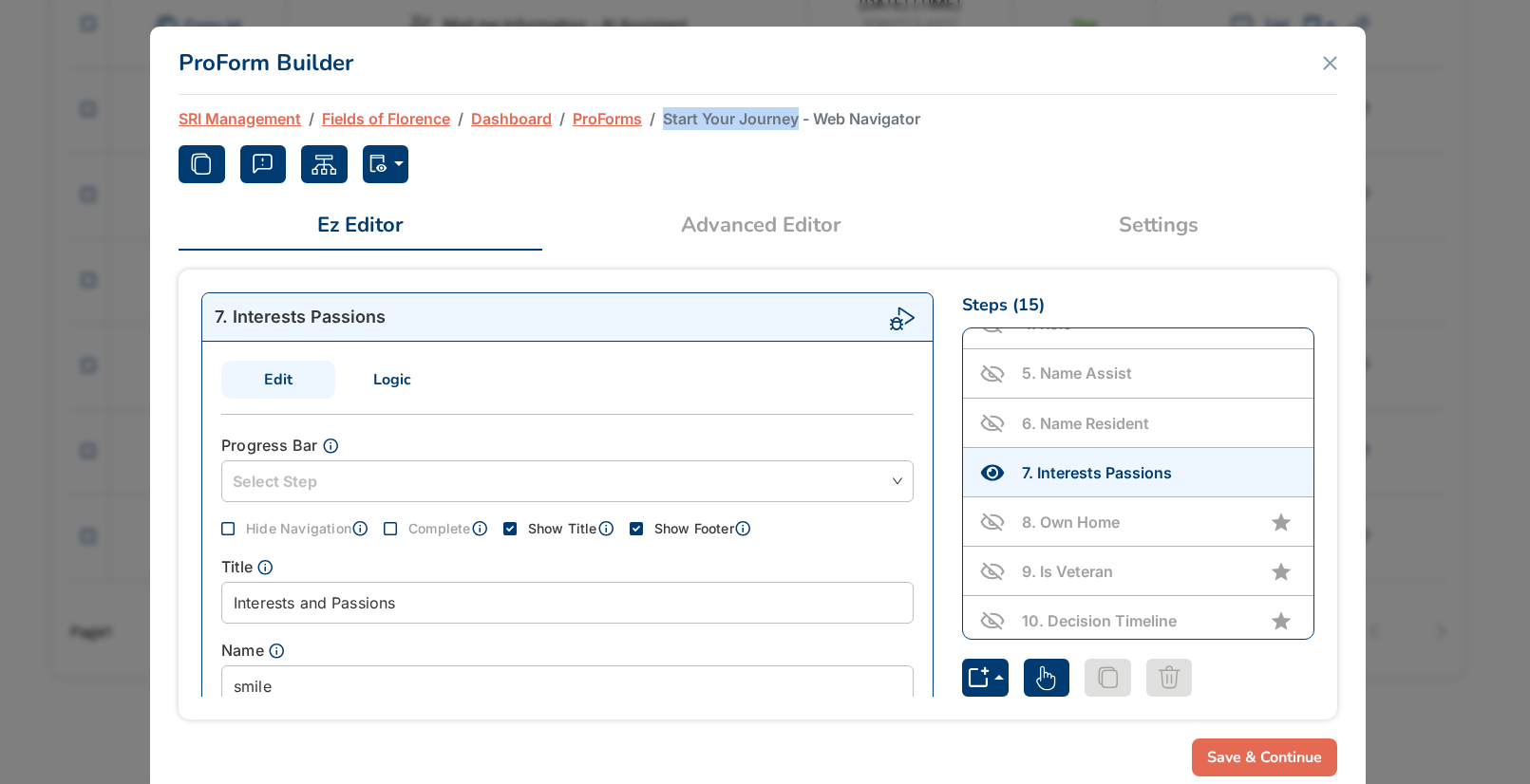 click on "Start Your Journey - Web Navigator" at bounding box center (791, 119) 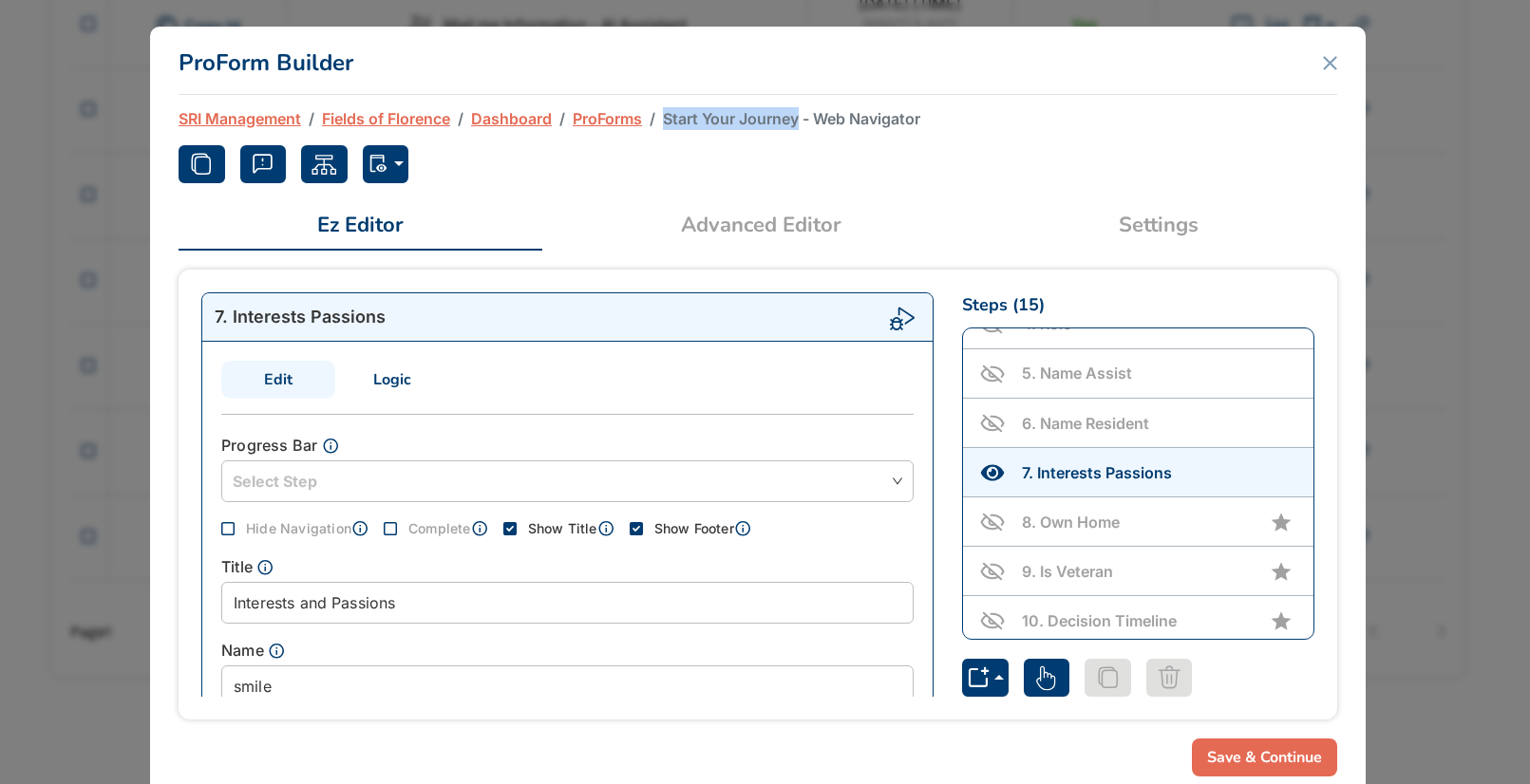 copy on "Start Your Journey" 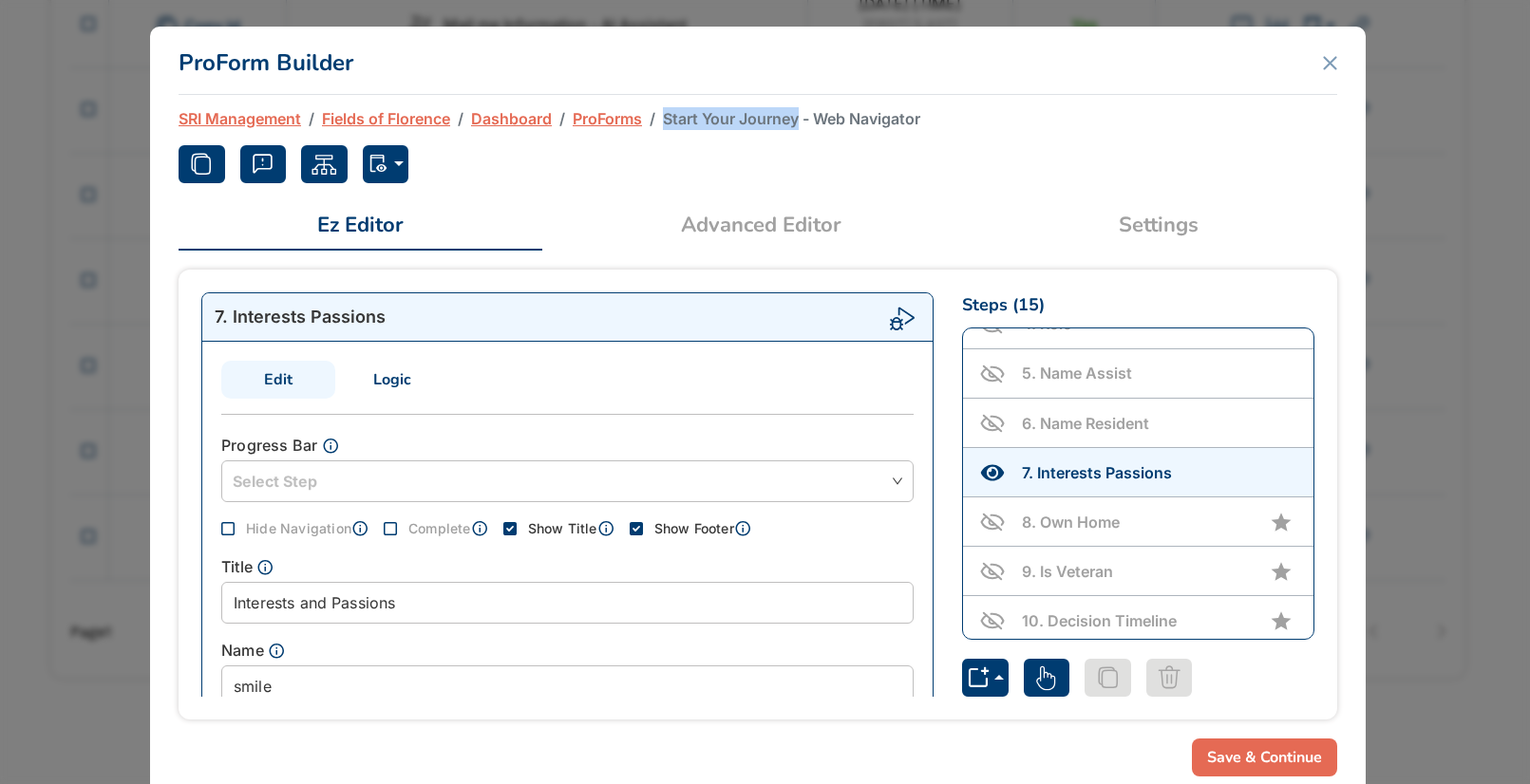 click on "ProForms" at bounding box center [607, 119] 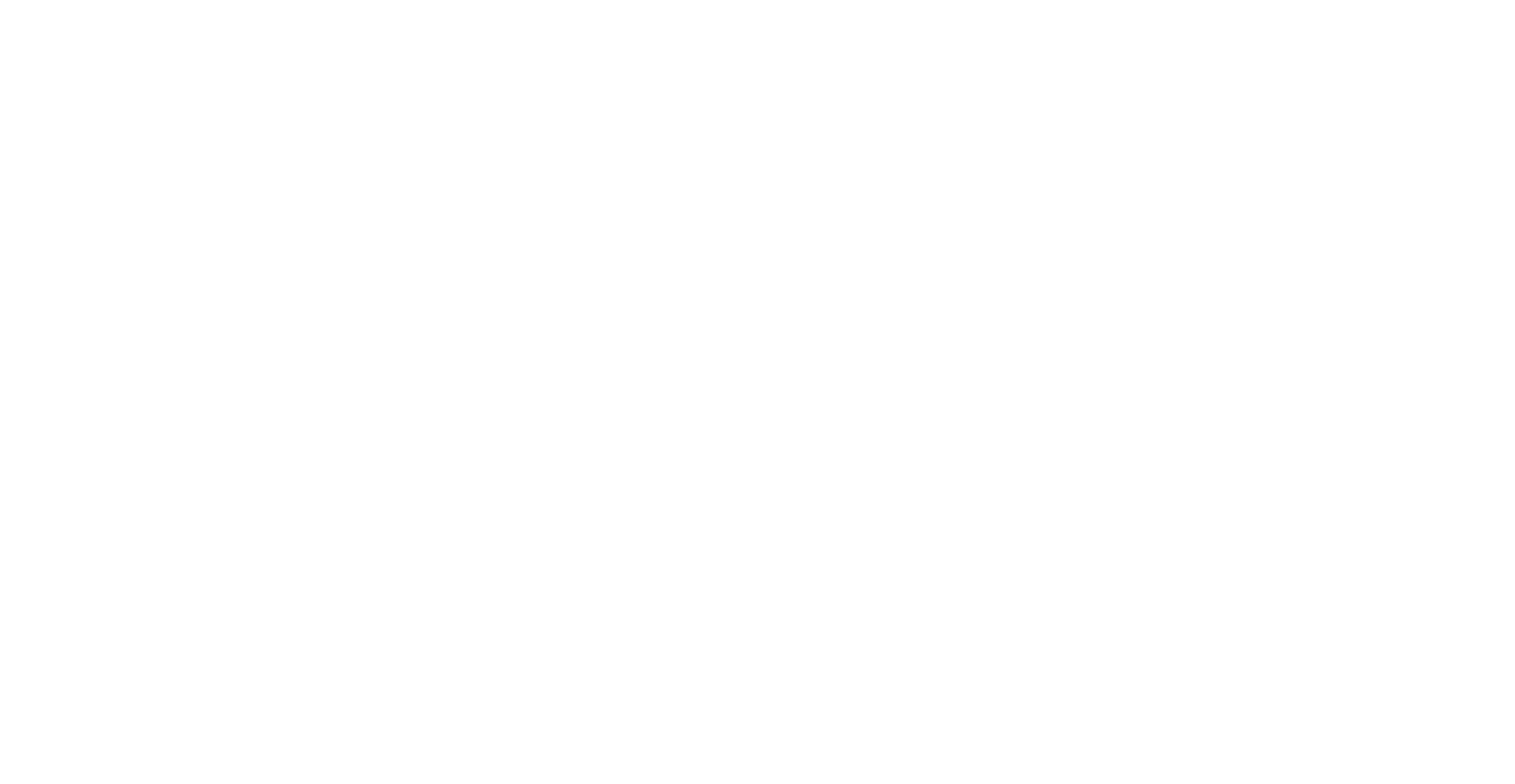 scroll, scrollTop: 0, scrollLeft: 0, axis: both 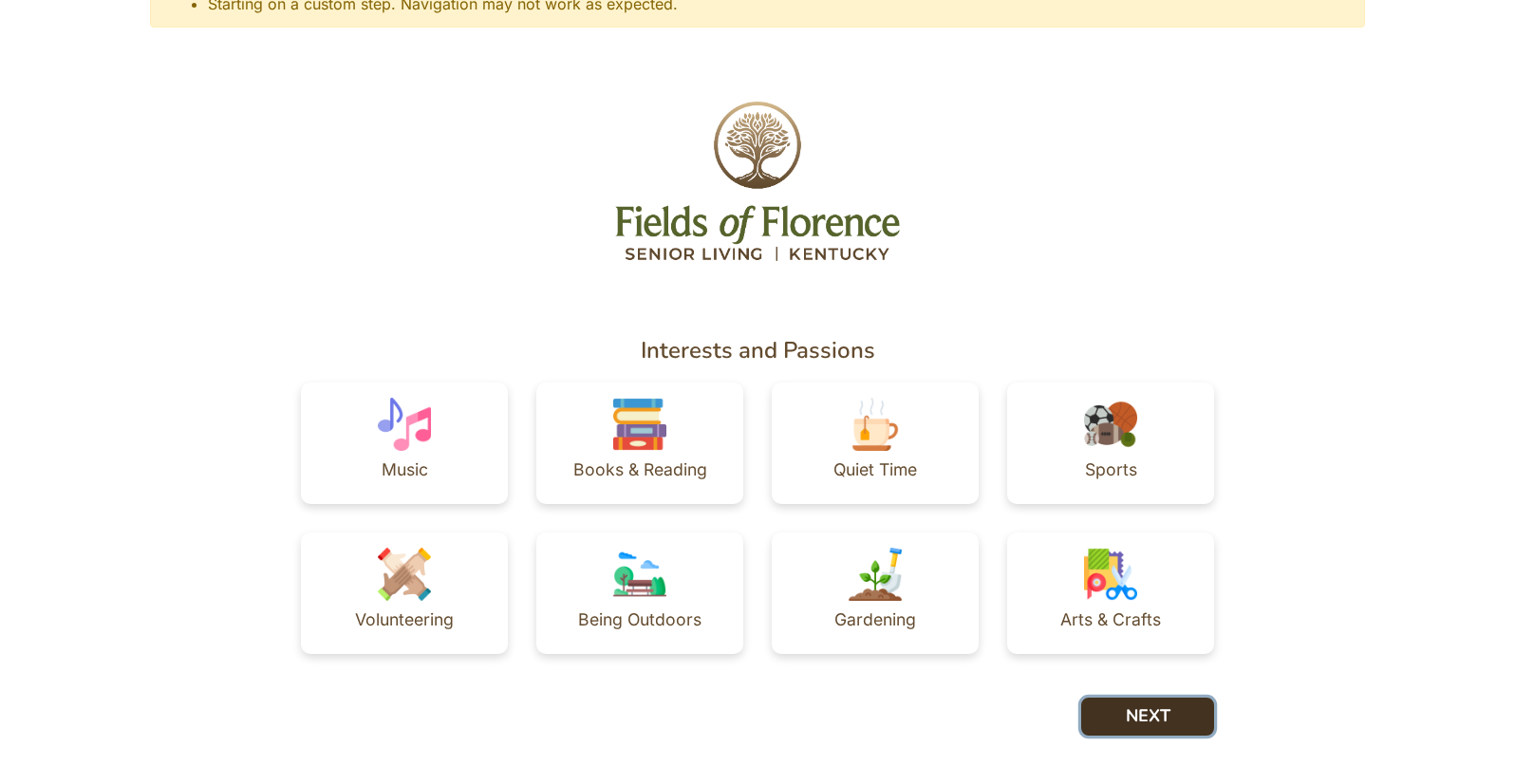 click on "NEXT" at bounding box center [1148, 717] 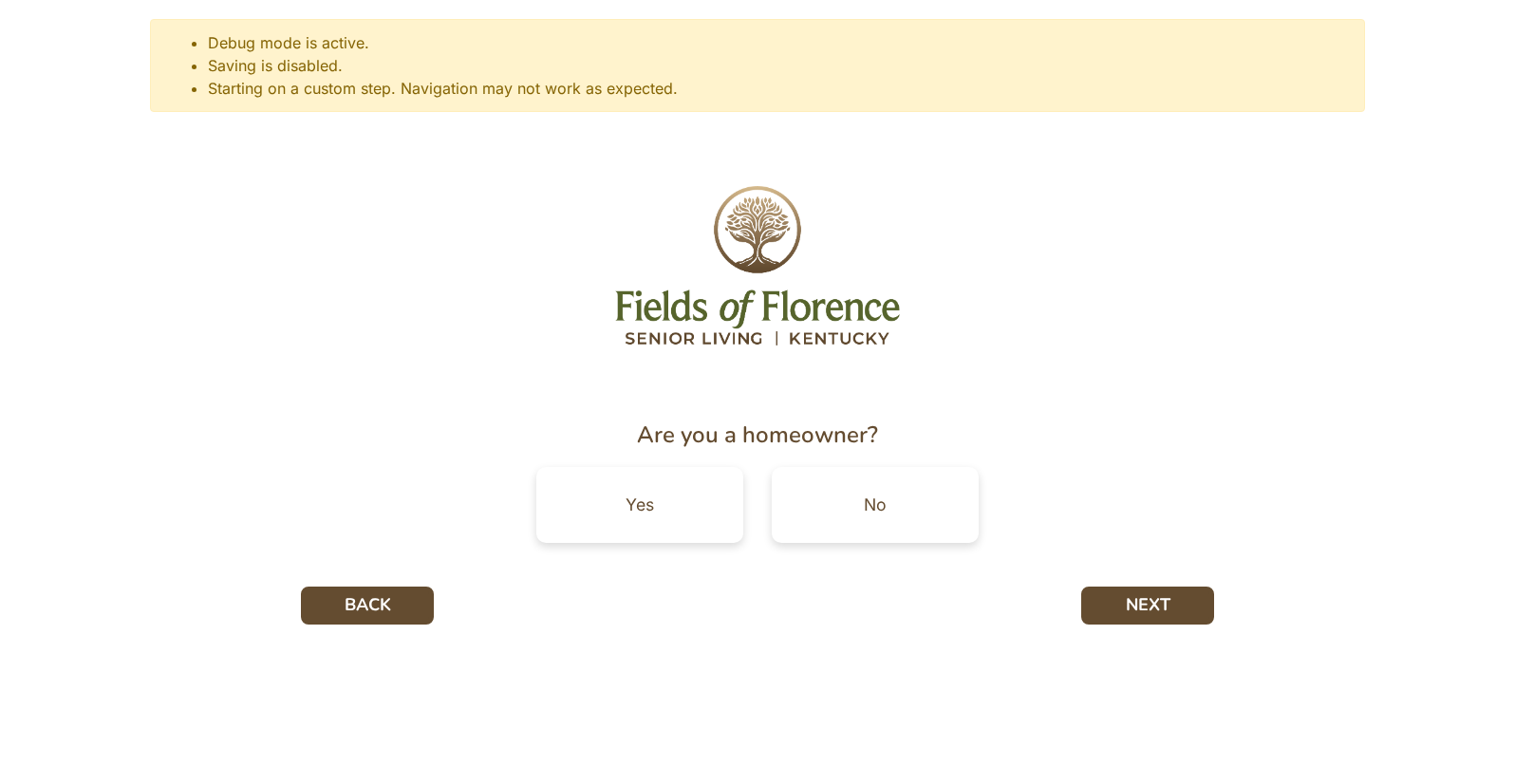 scroll, scrollTop: 0, scrollLeft: 0, axis: both 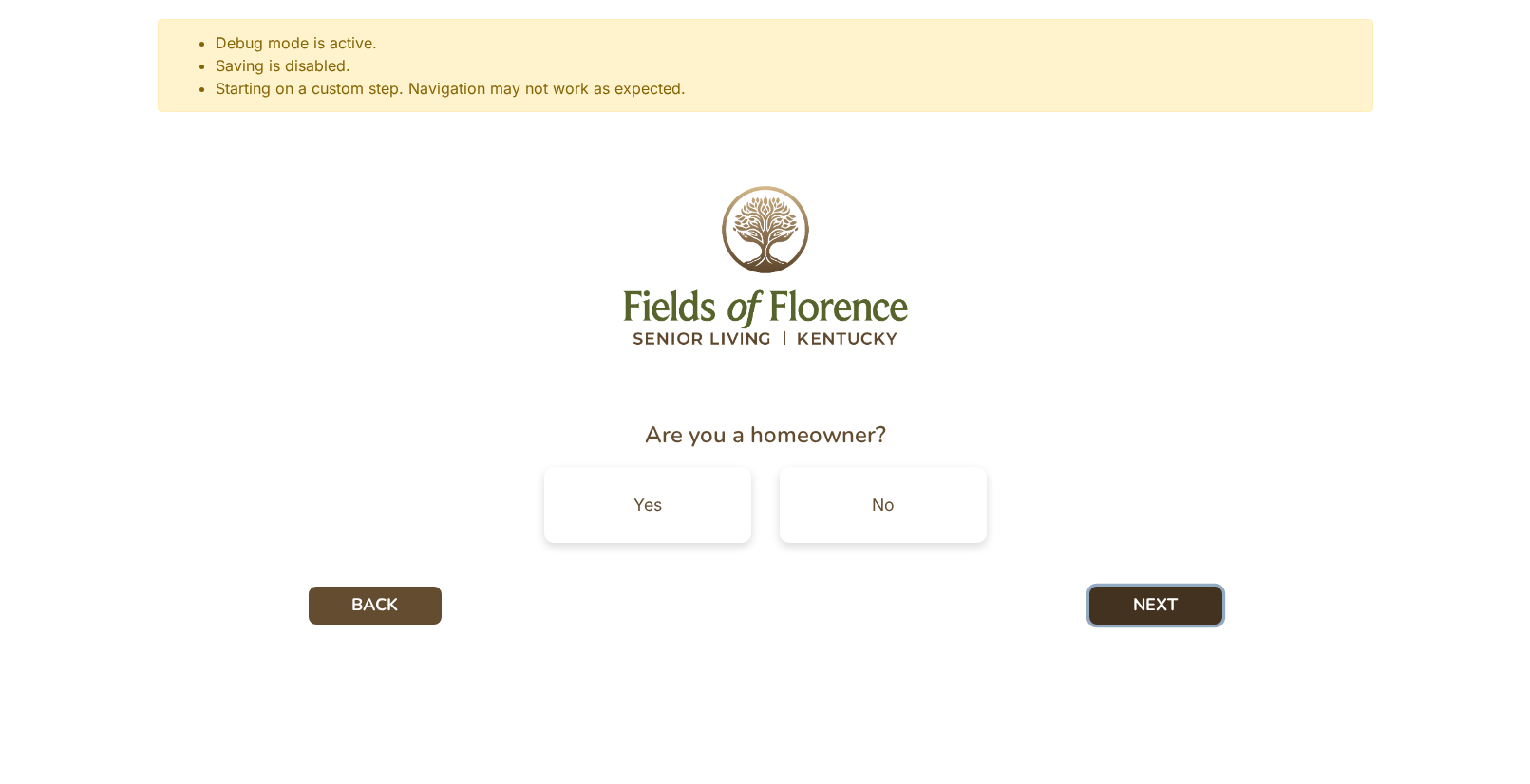 click on "NEXT" at bounding box center [1156, 606] 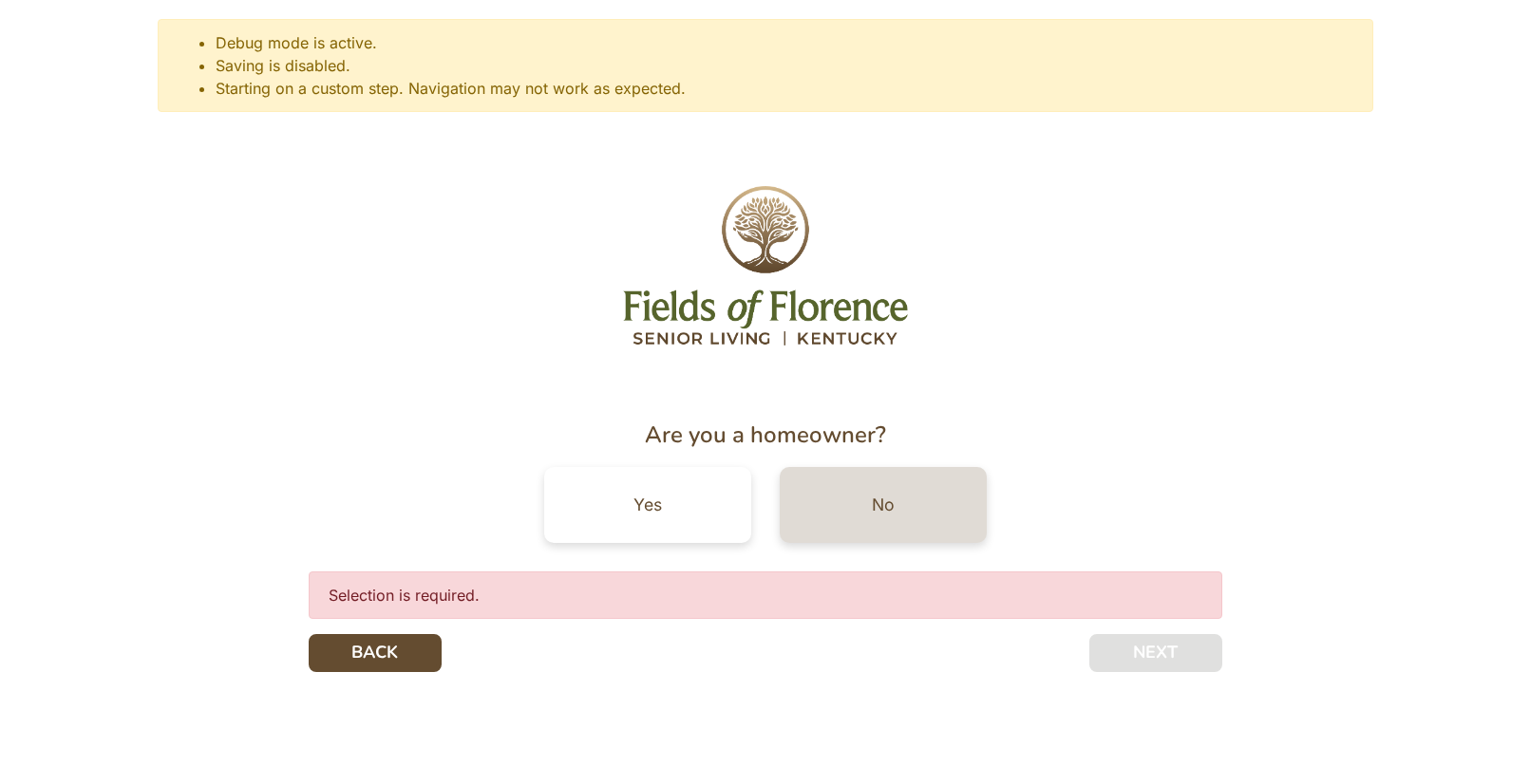 click on "No" at bounding box center [883, 505] 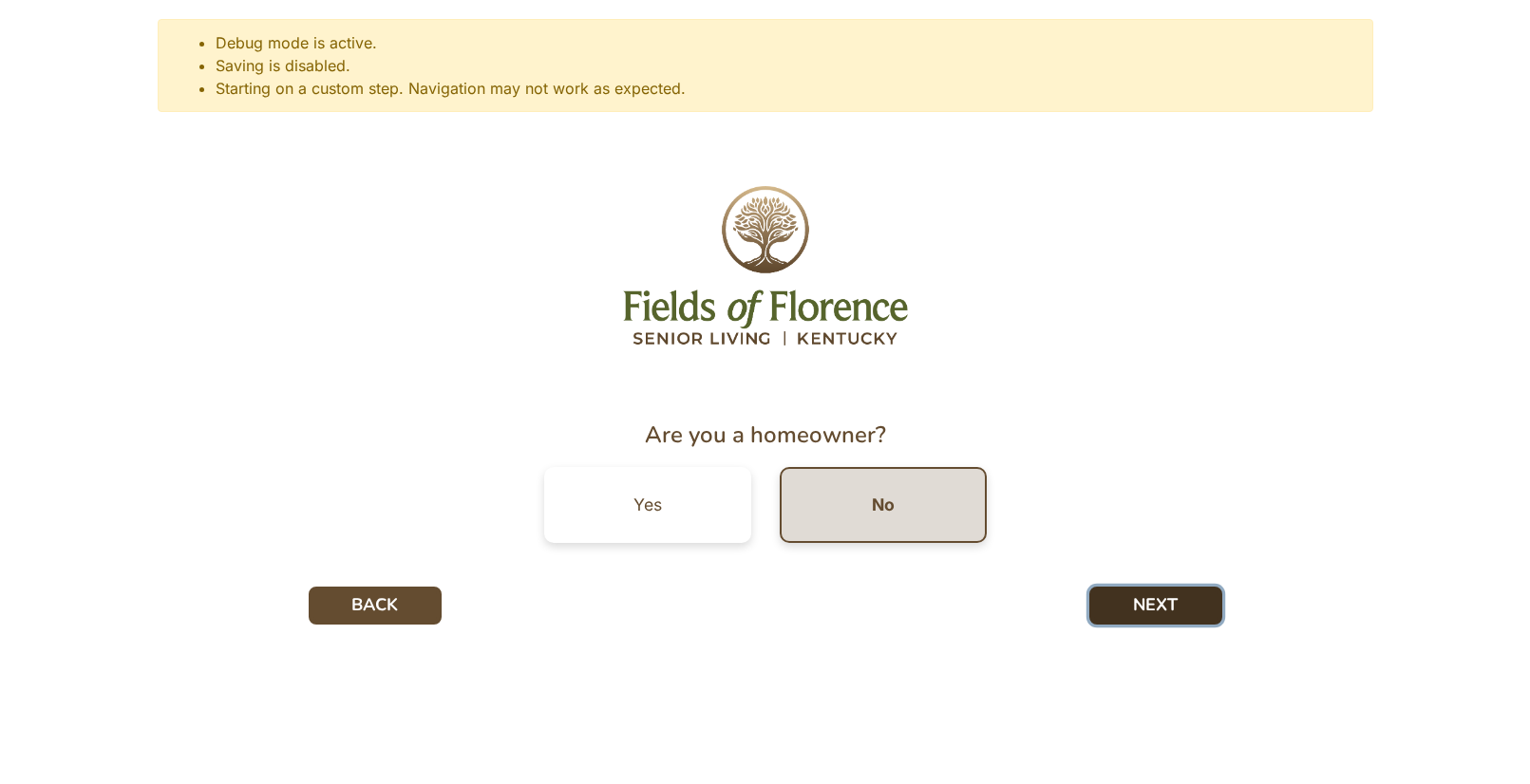 click on "NEXT" at bounding box center [1156, 606] 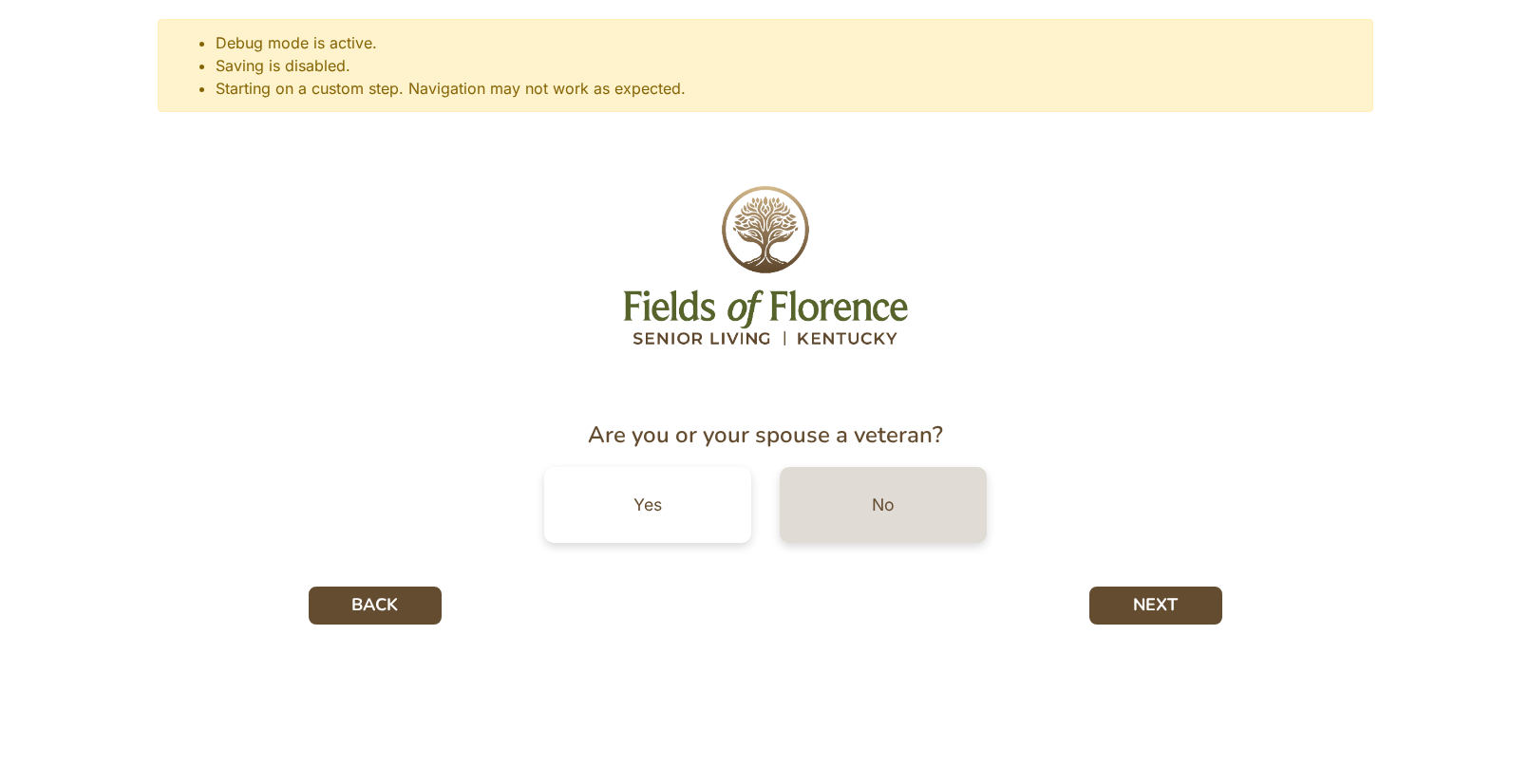 click on "No" at bounding box center [883, 505] 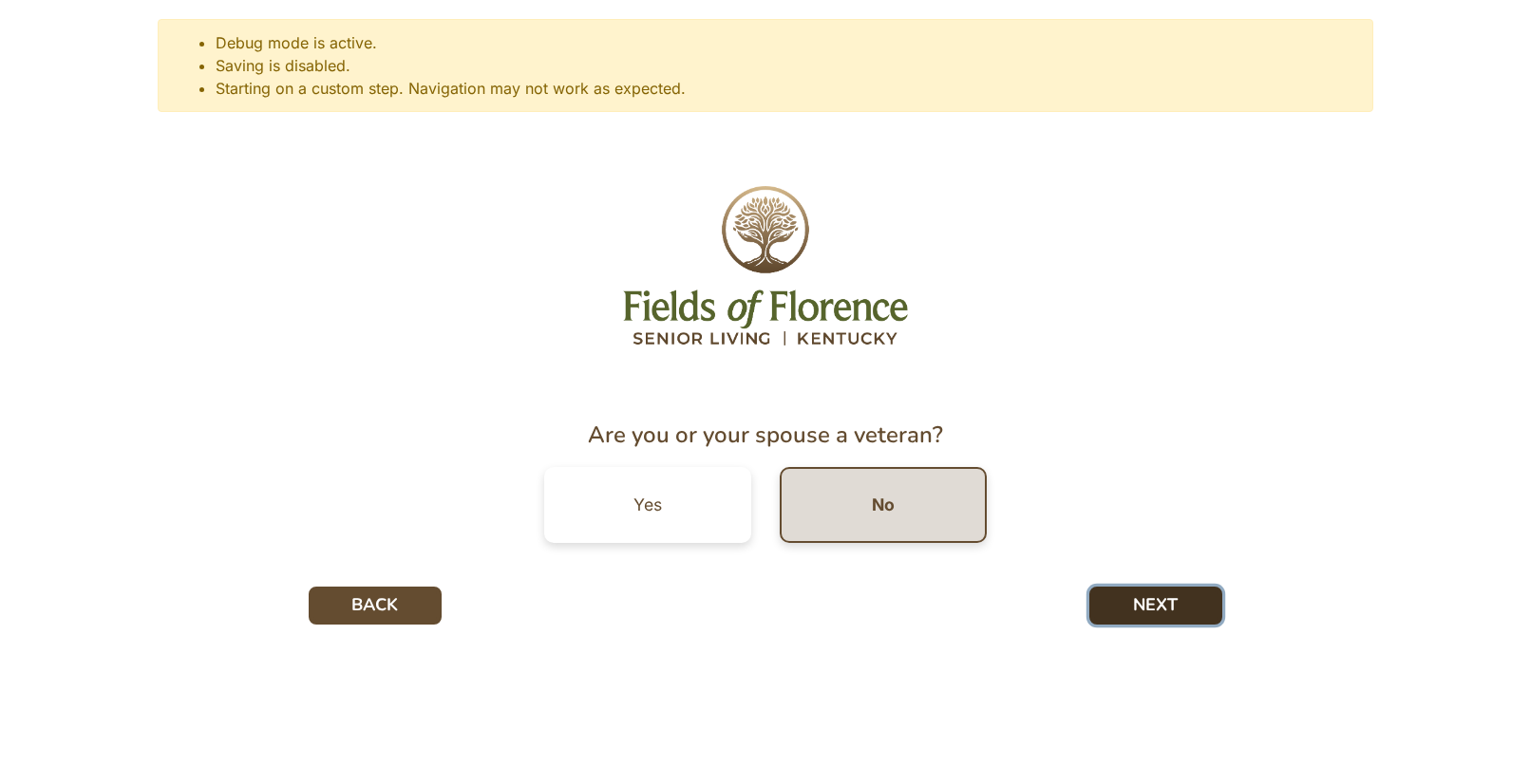 click on "NEXT" at bounding box center (1156, 606) 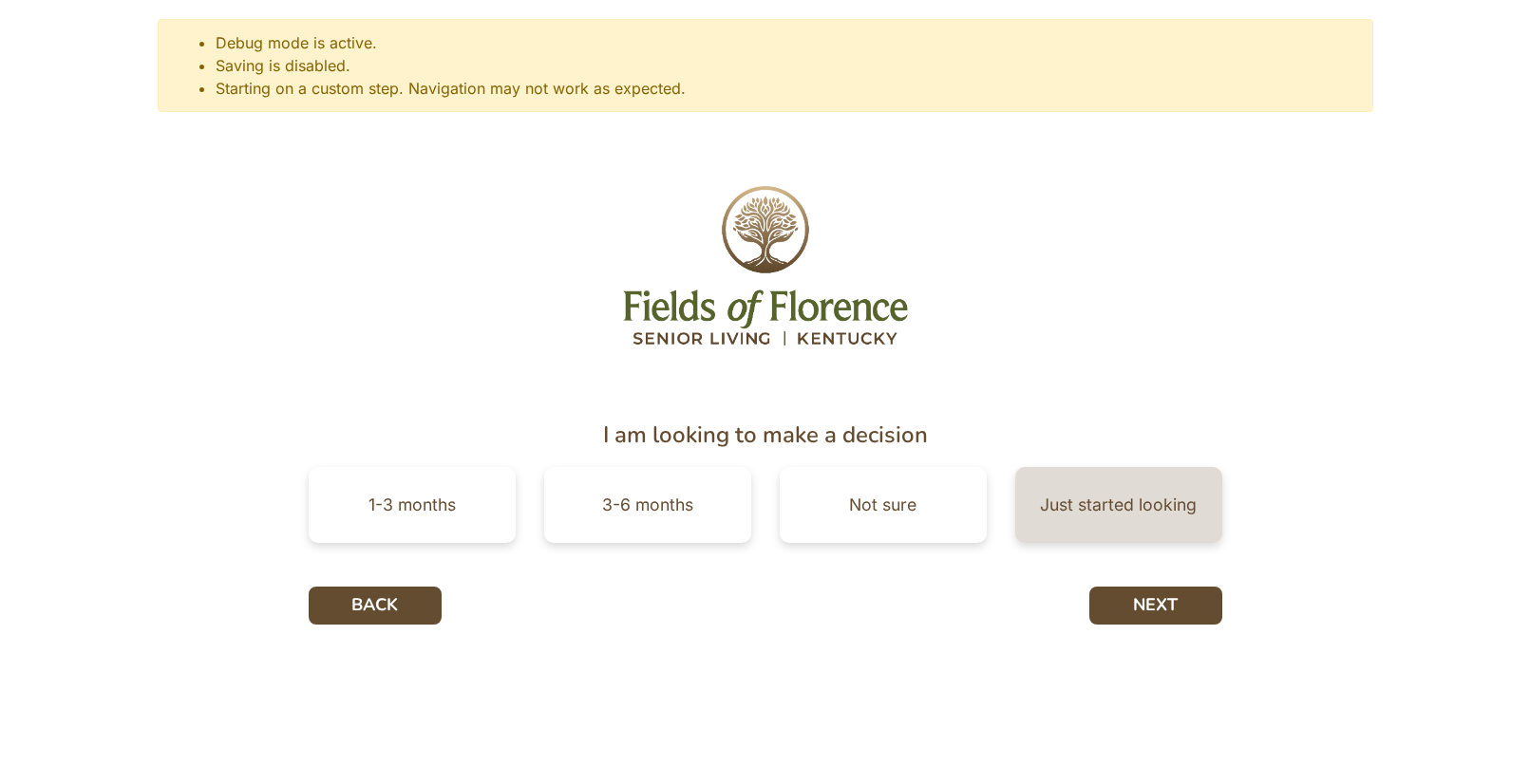 click on "Just started looking" at bounding box center (1119, 505) 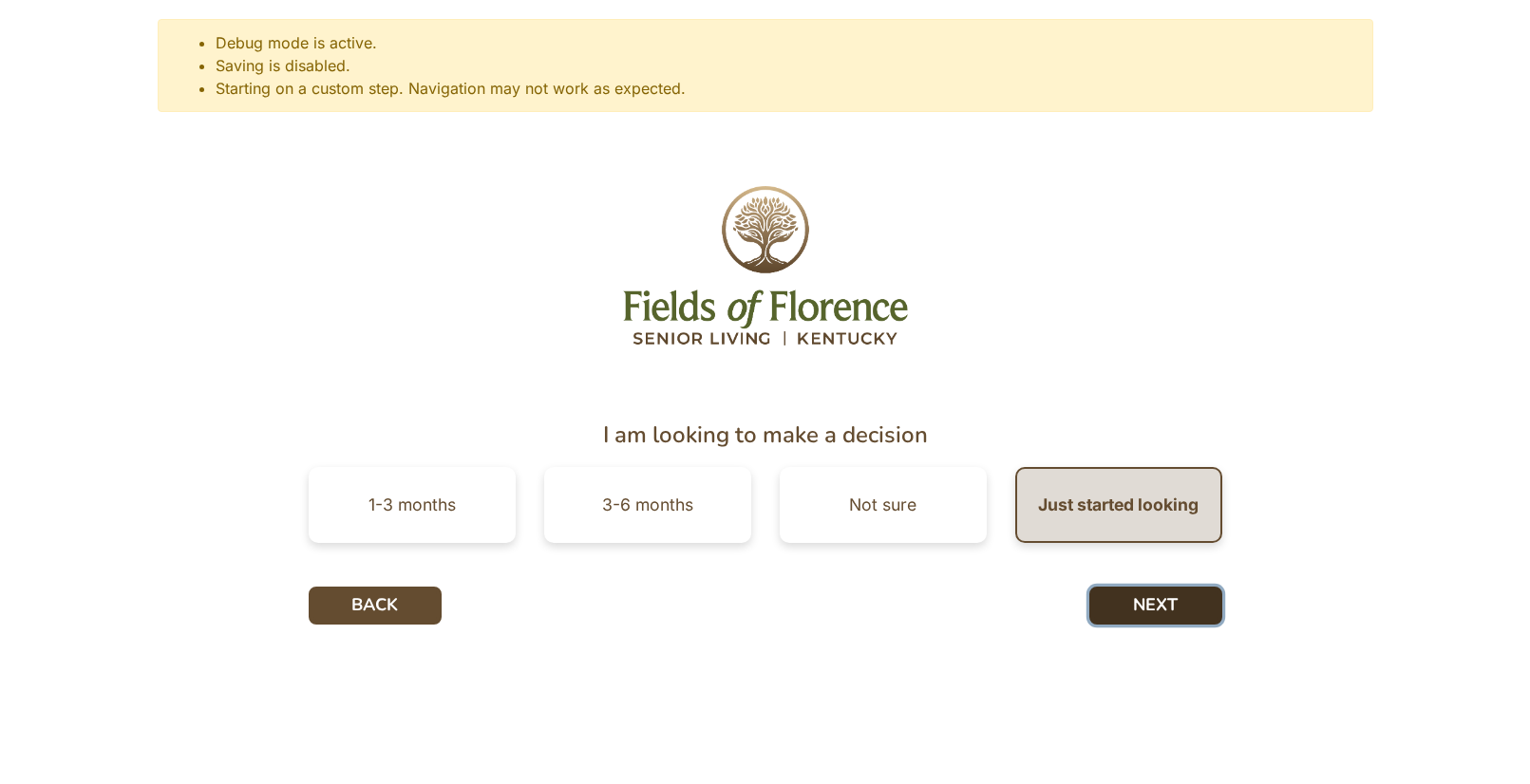click on "NEXT" at bounding box center [1156, 606] 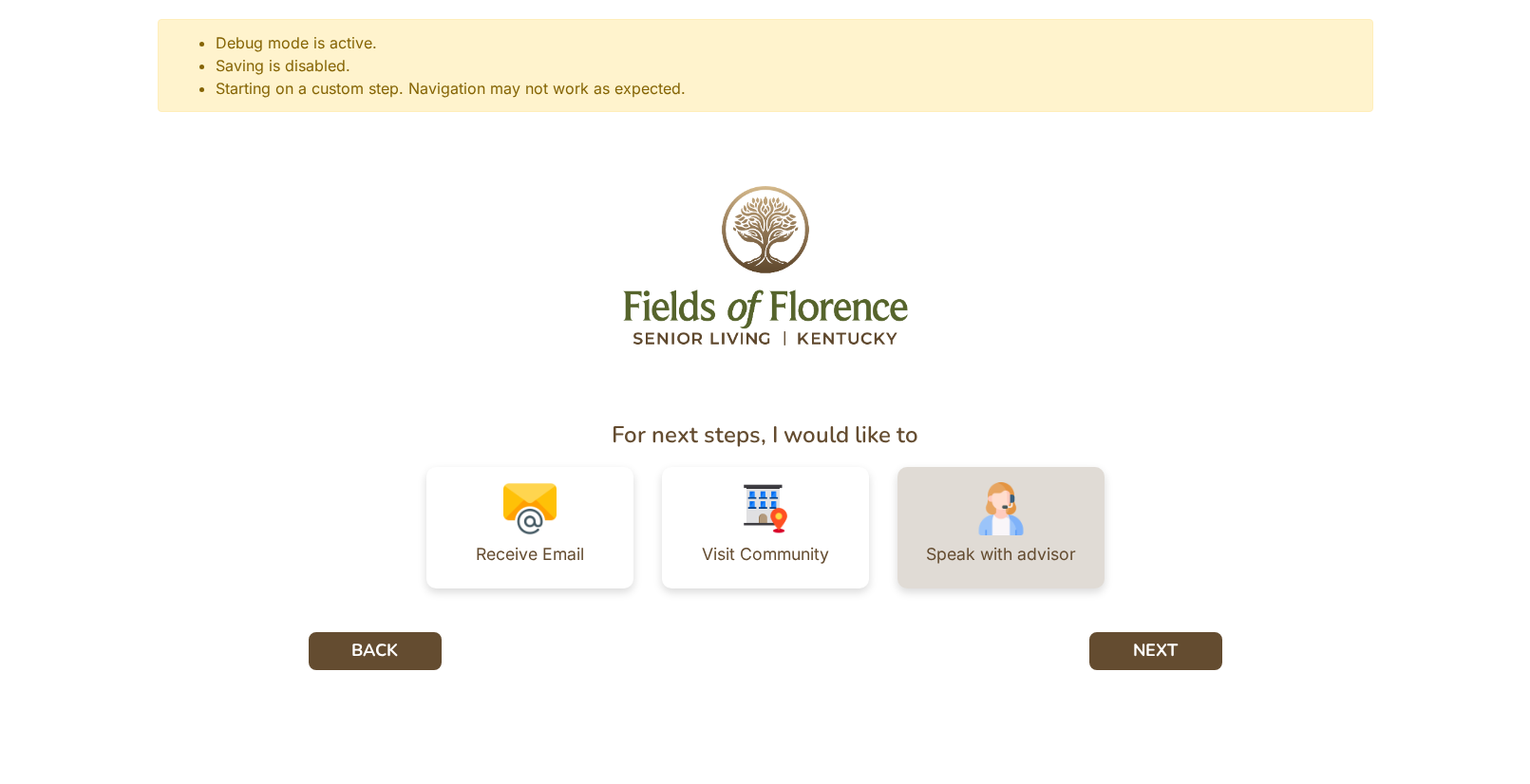 click on "Speak with advisor" at bounding box center (1001, 554) 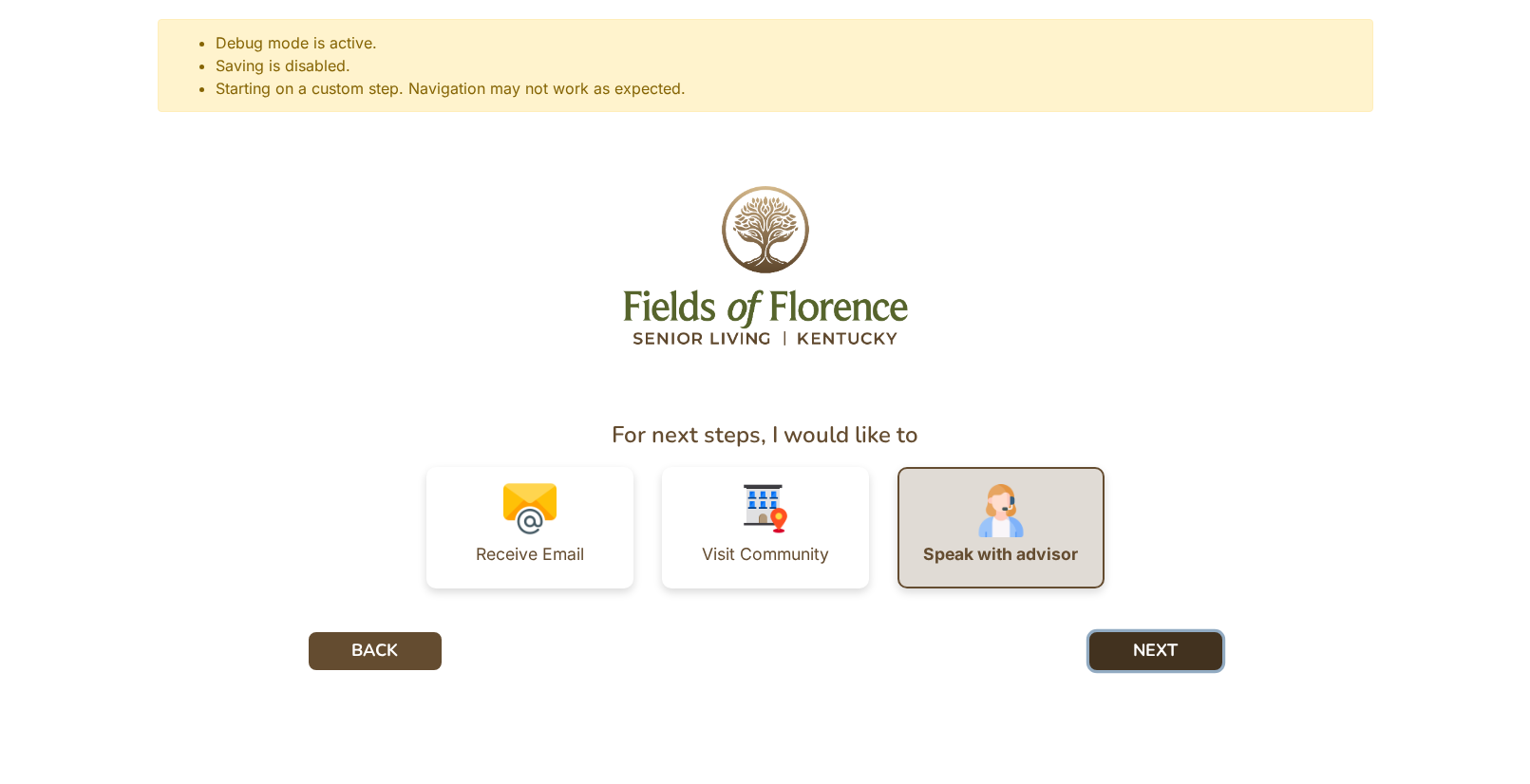 click on "NEXT" at bounding box center (1156, 651) 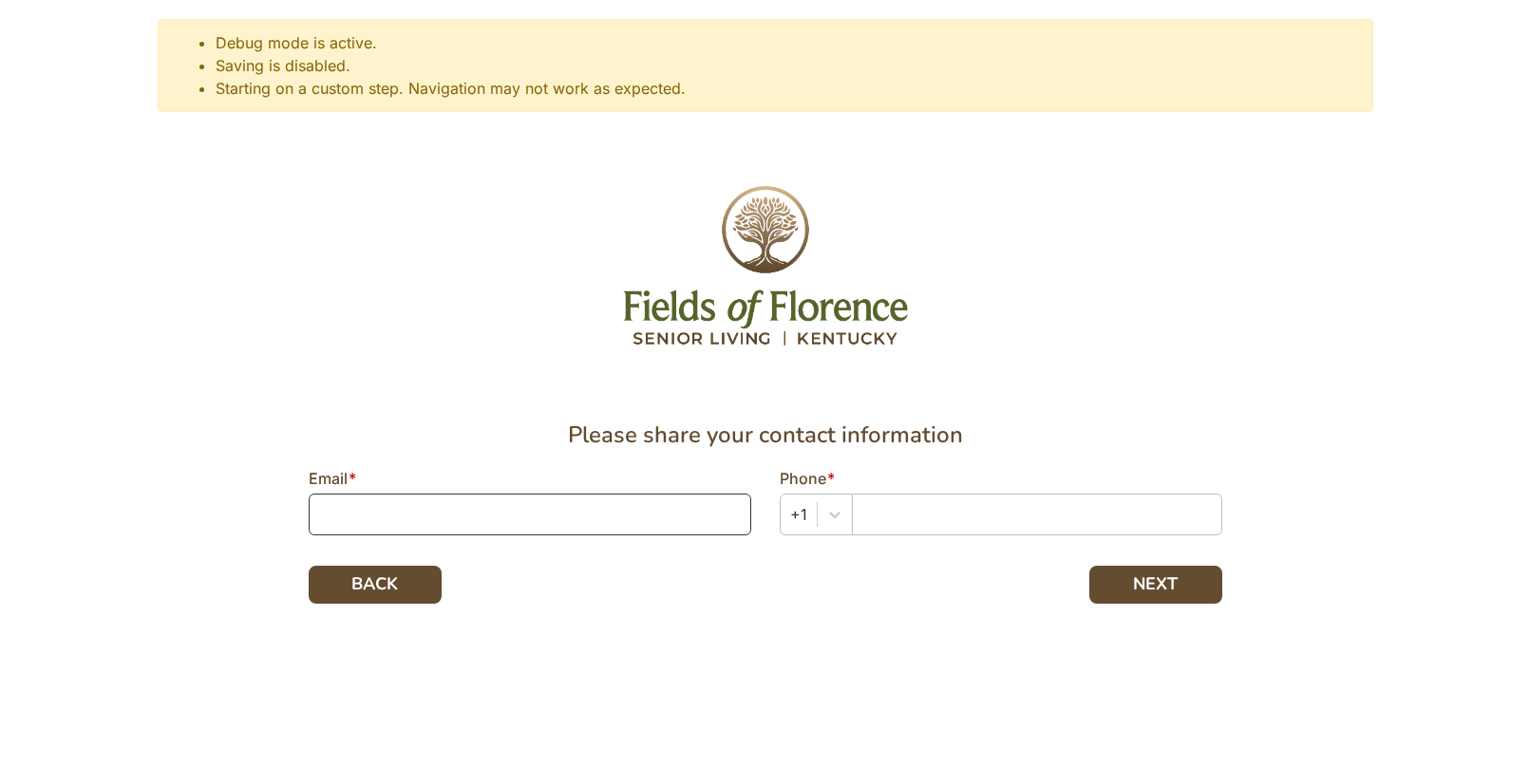 click at bounding box center [530, 514] 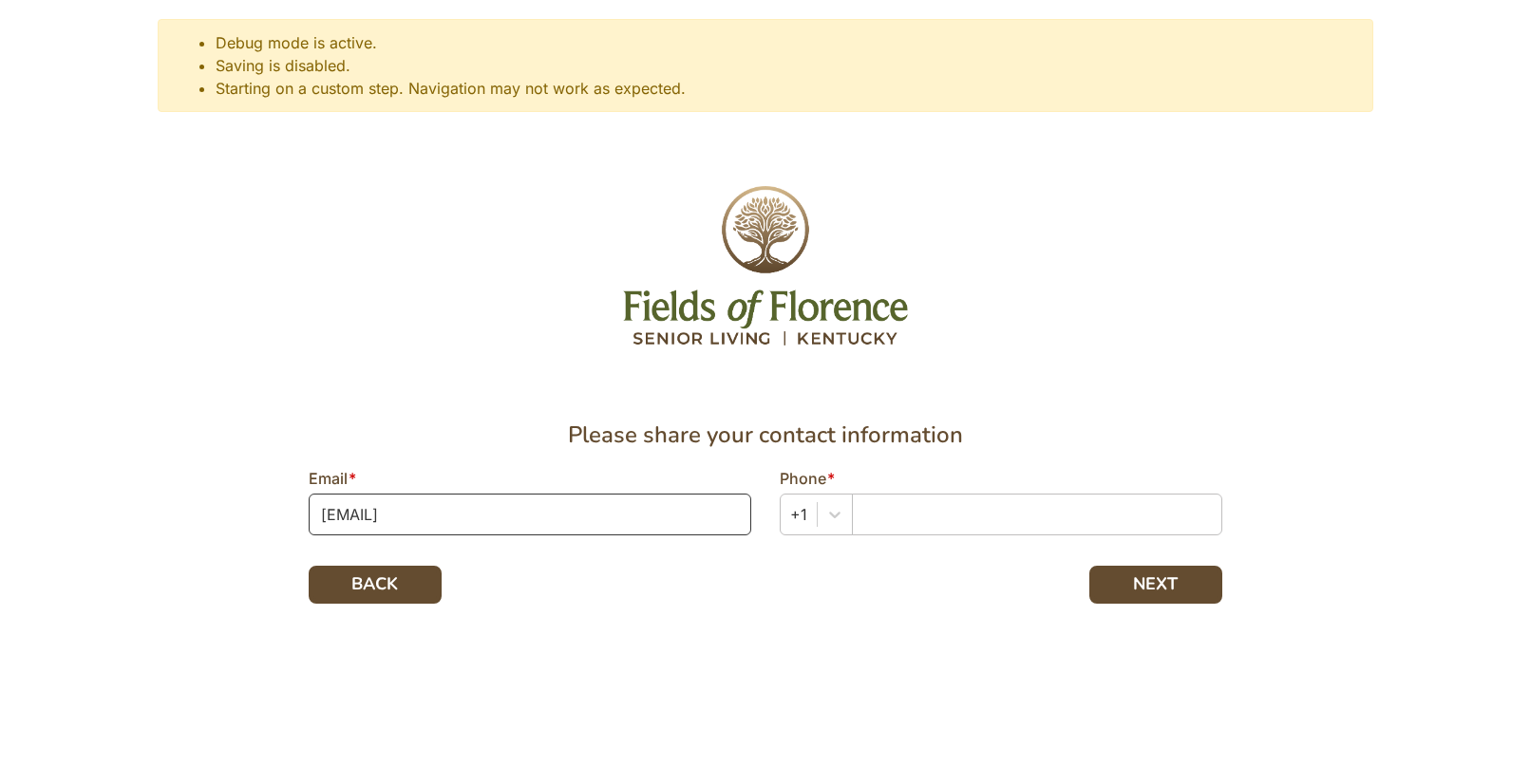 type on "fjdkls@djkls.com" 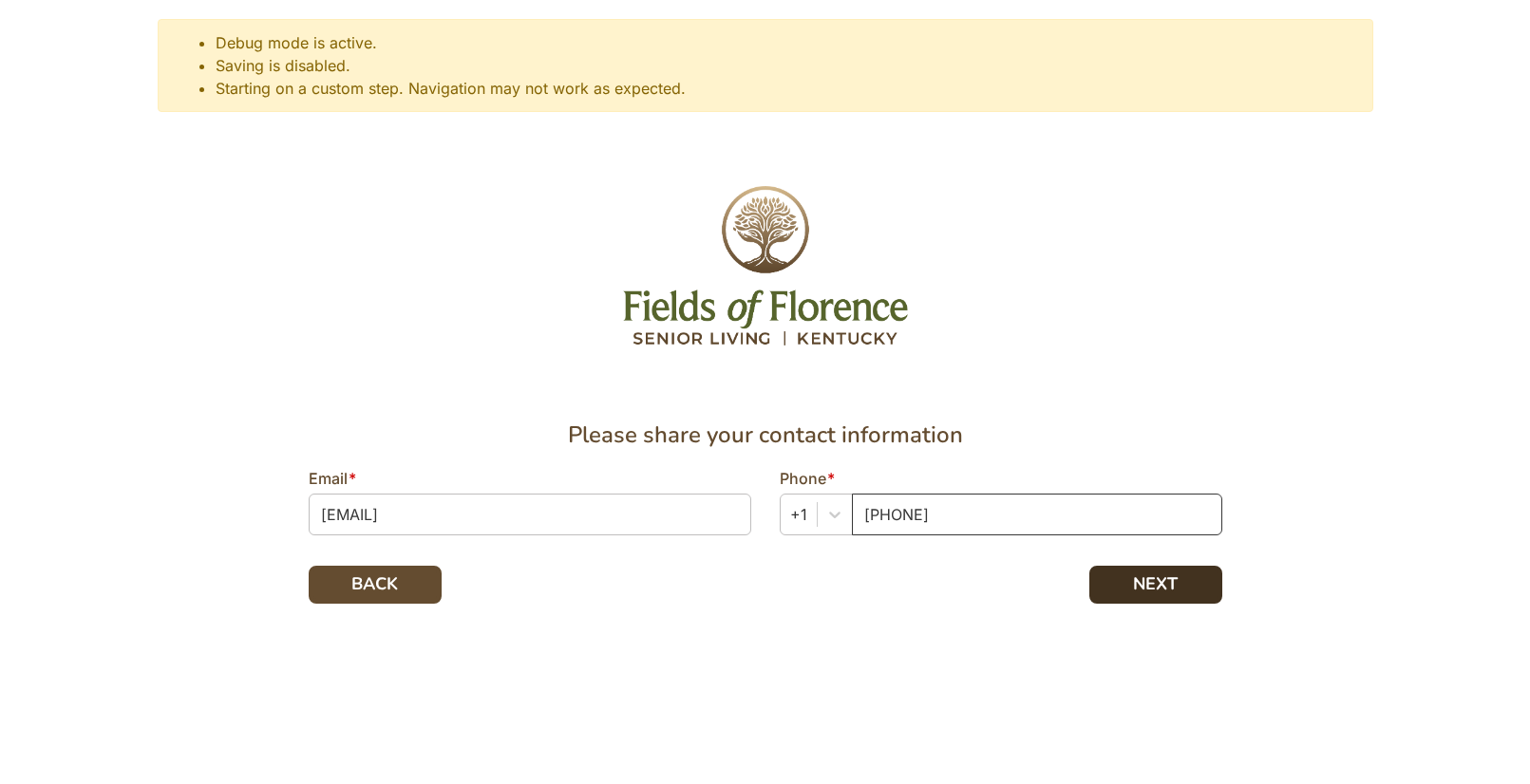 type on "5555555555" 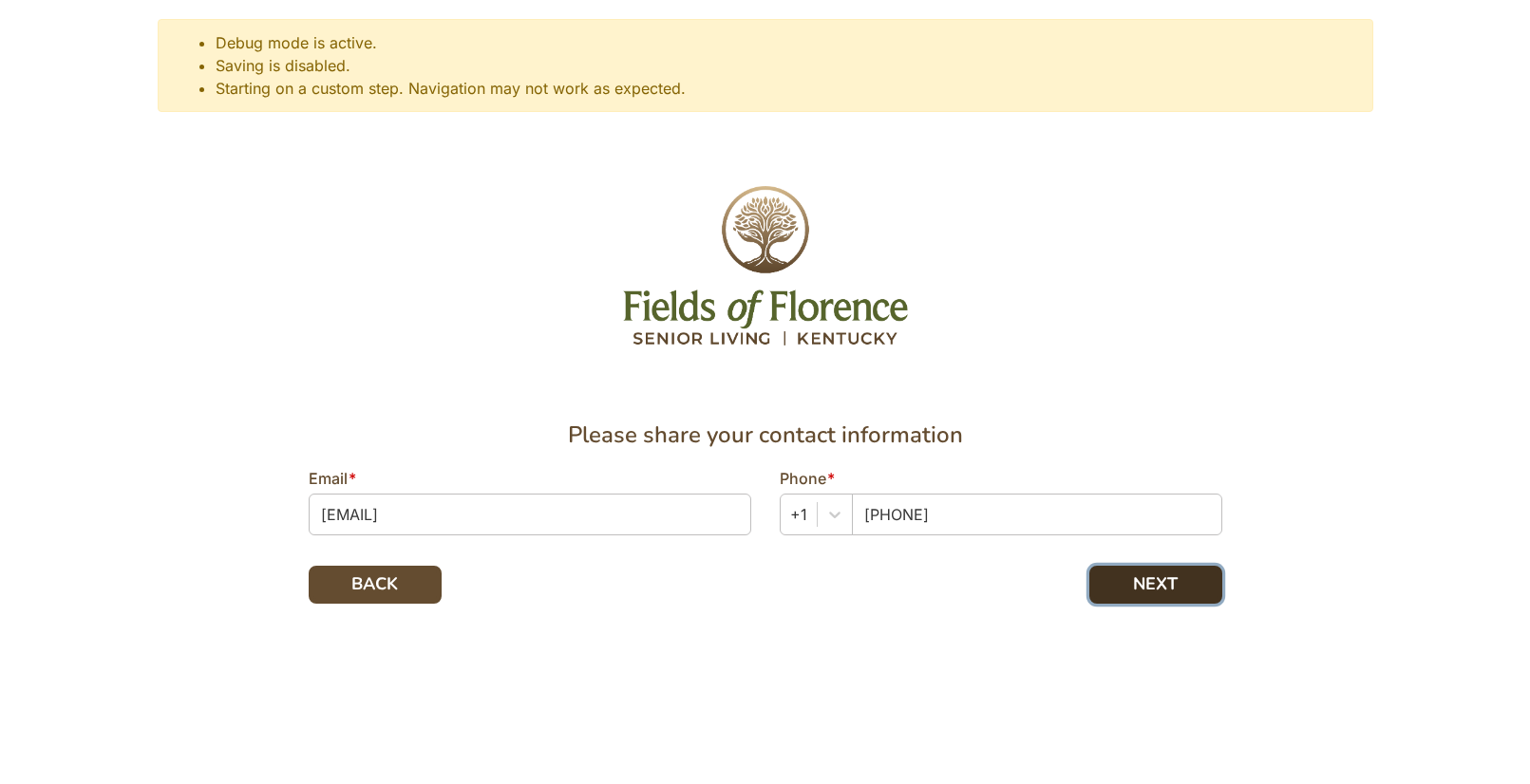 click on "NEXT" at bounding box center [1156, 585] 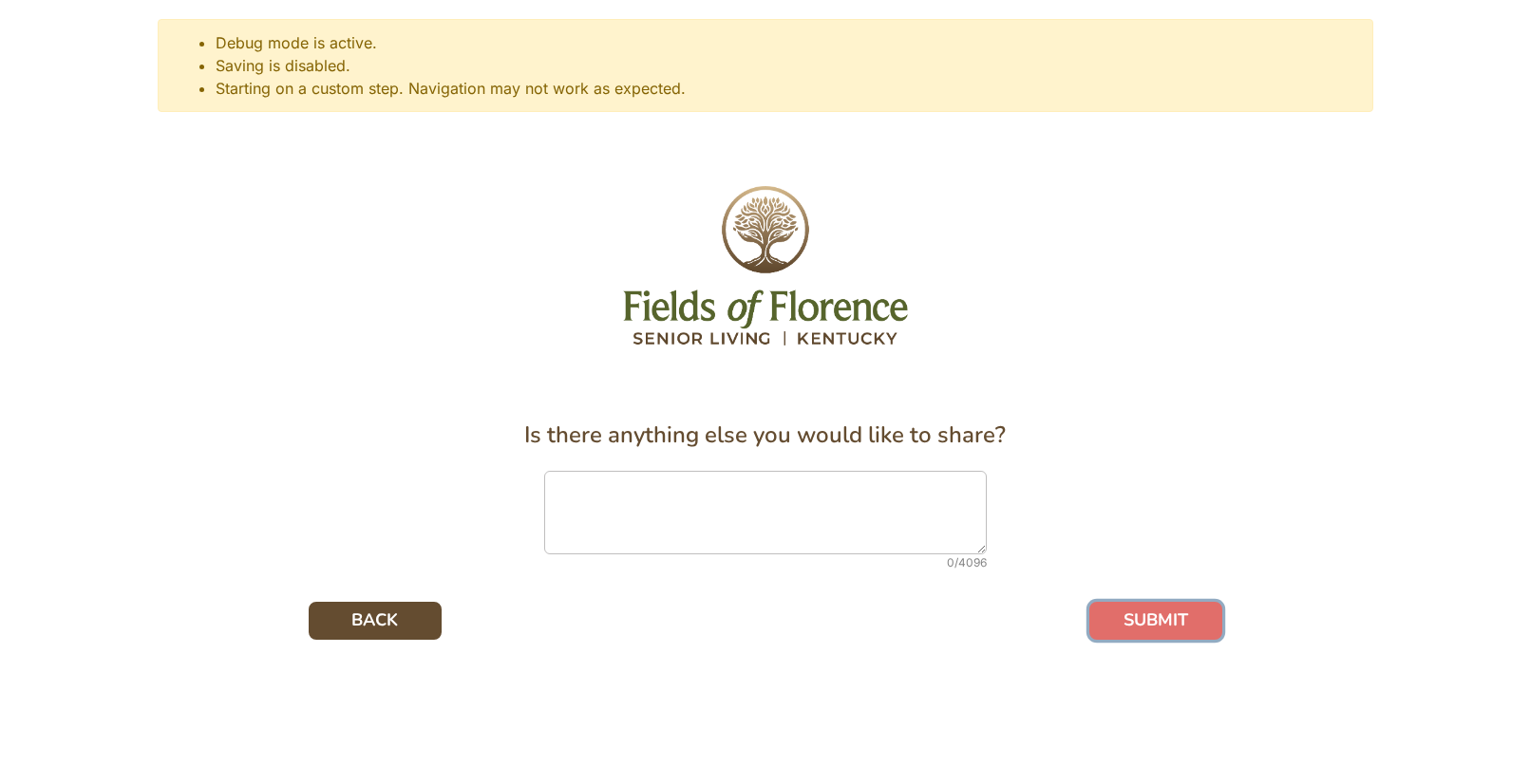 click on "SUBMIT" at bounding box center (1156, 621) 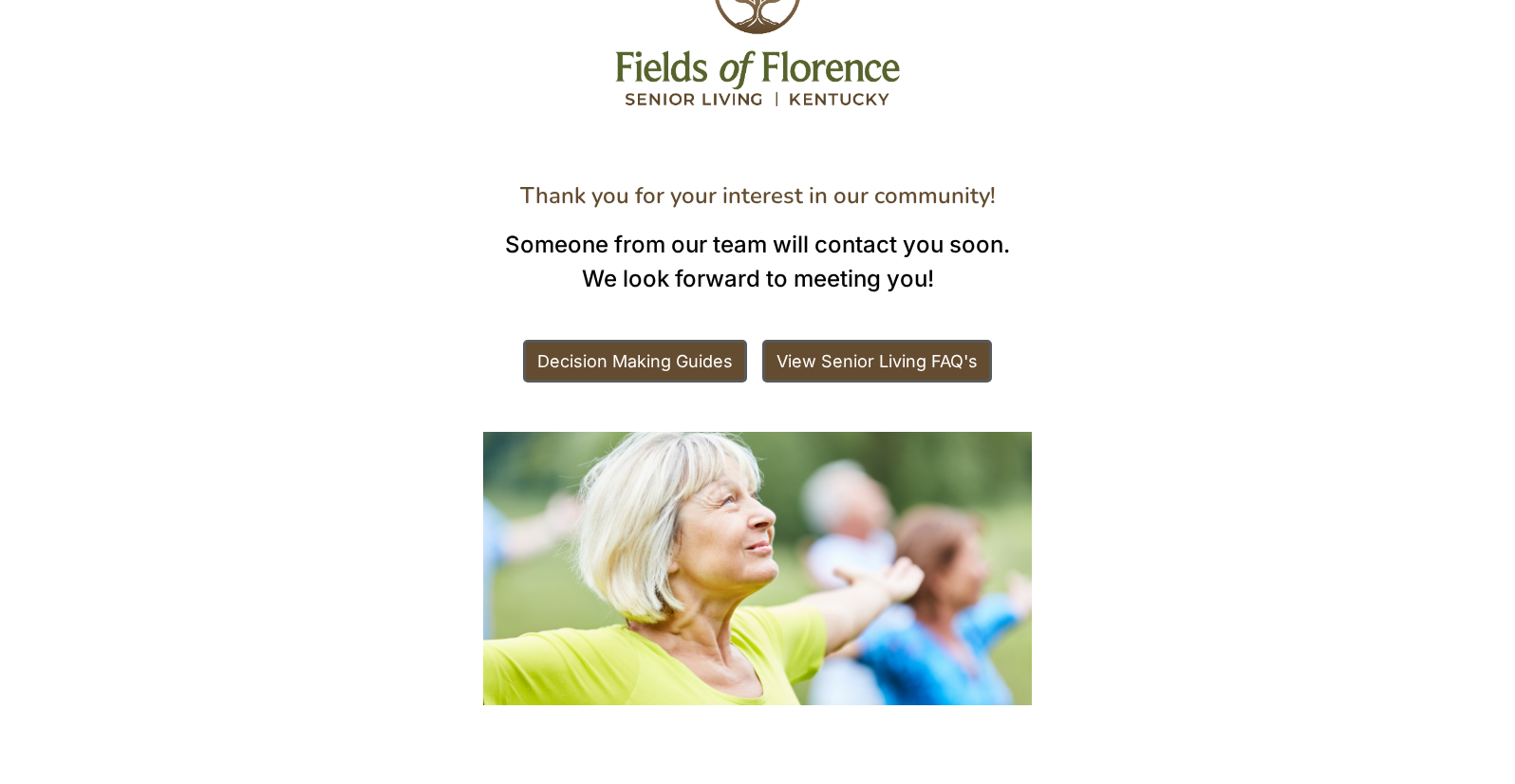 scroll, scrollTop: 240, scrollLeft: 0, axis: vertical 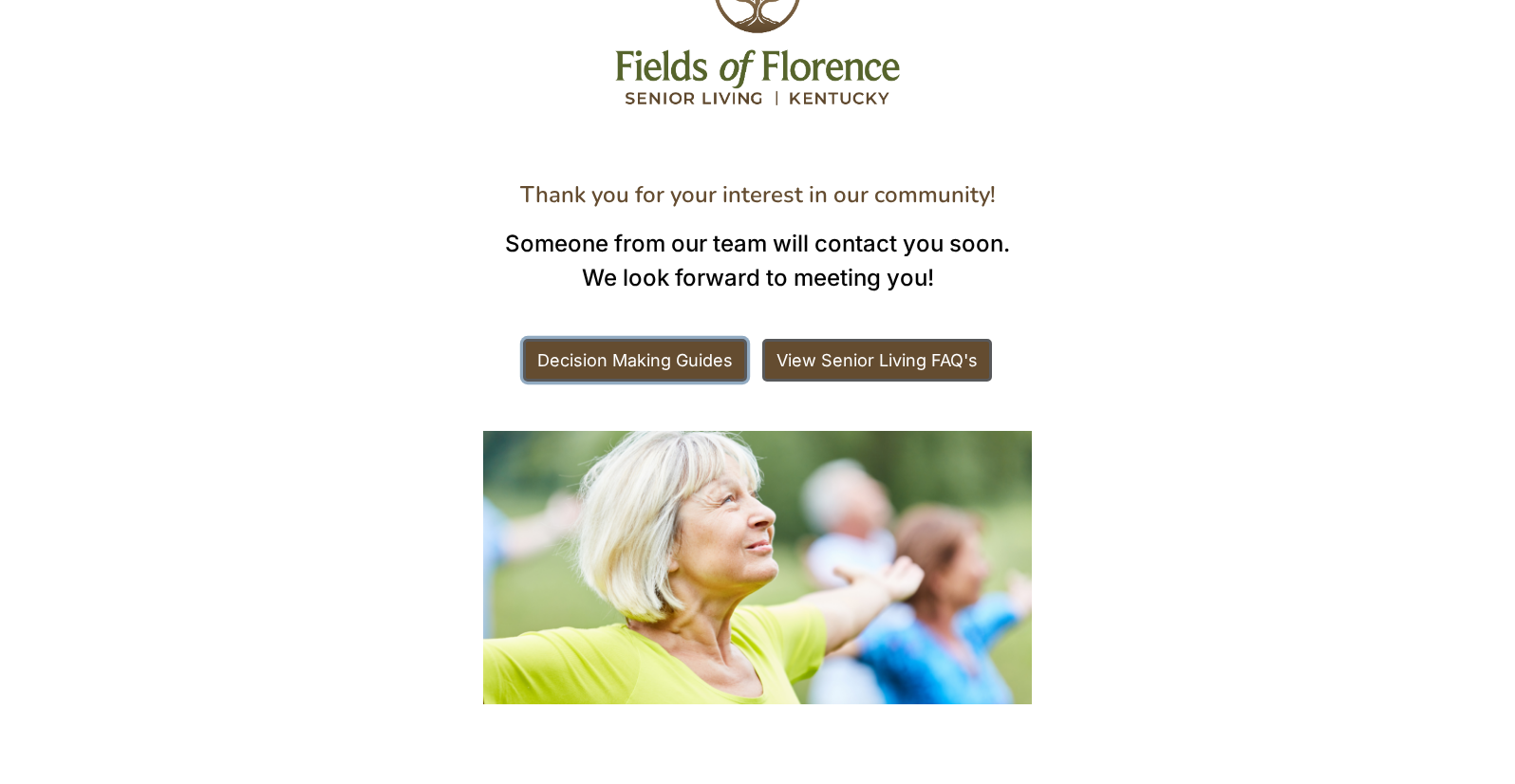 click on "Decision Making Guides" at bounding box center (635, 360) 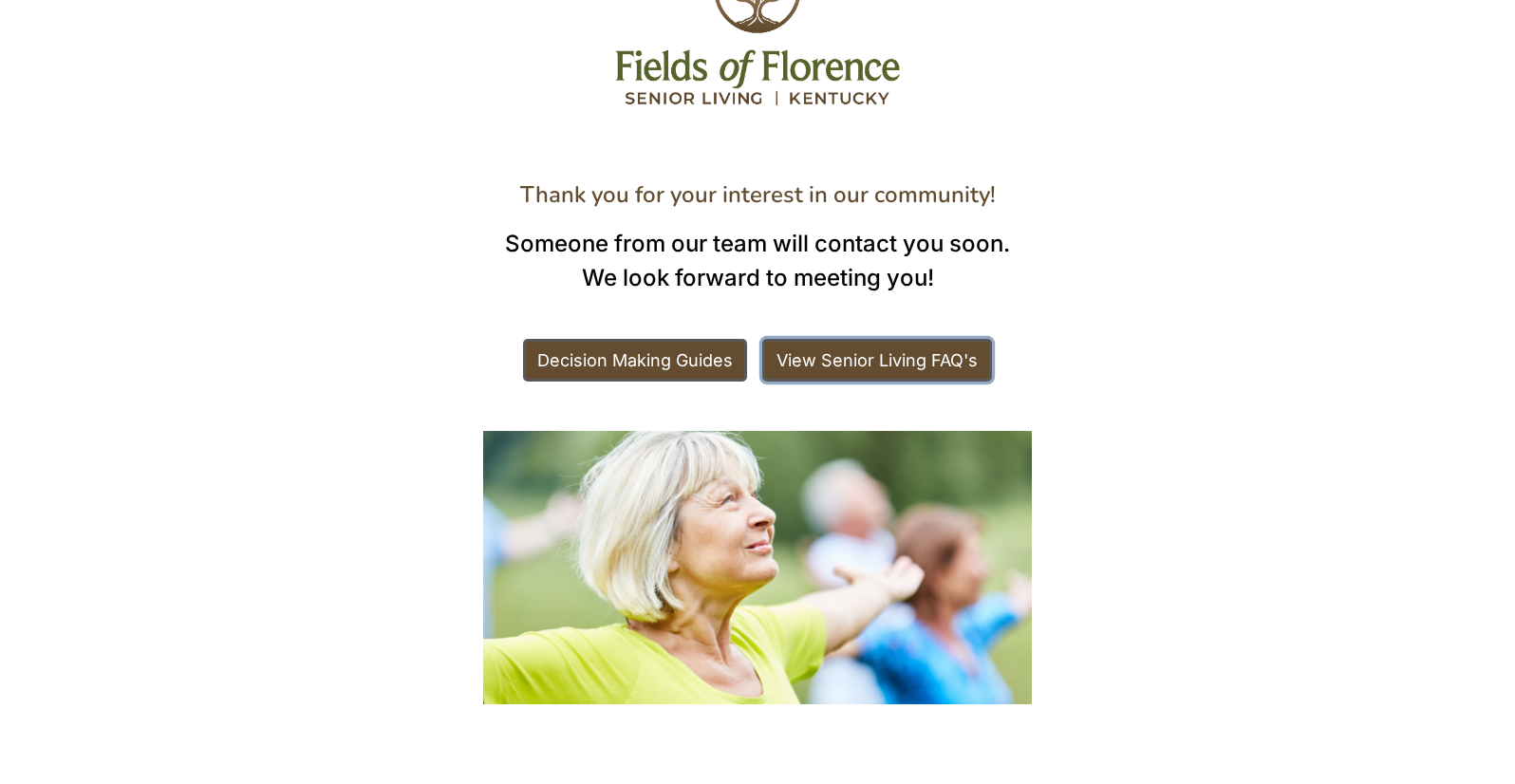 click on "View
Senior Living FAQ's" at bounding box center (877, 360) 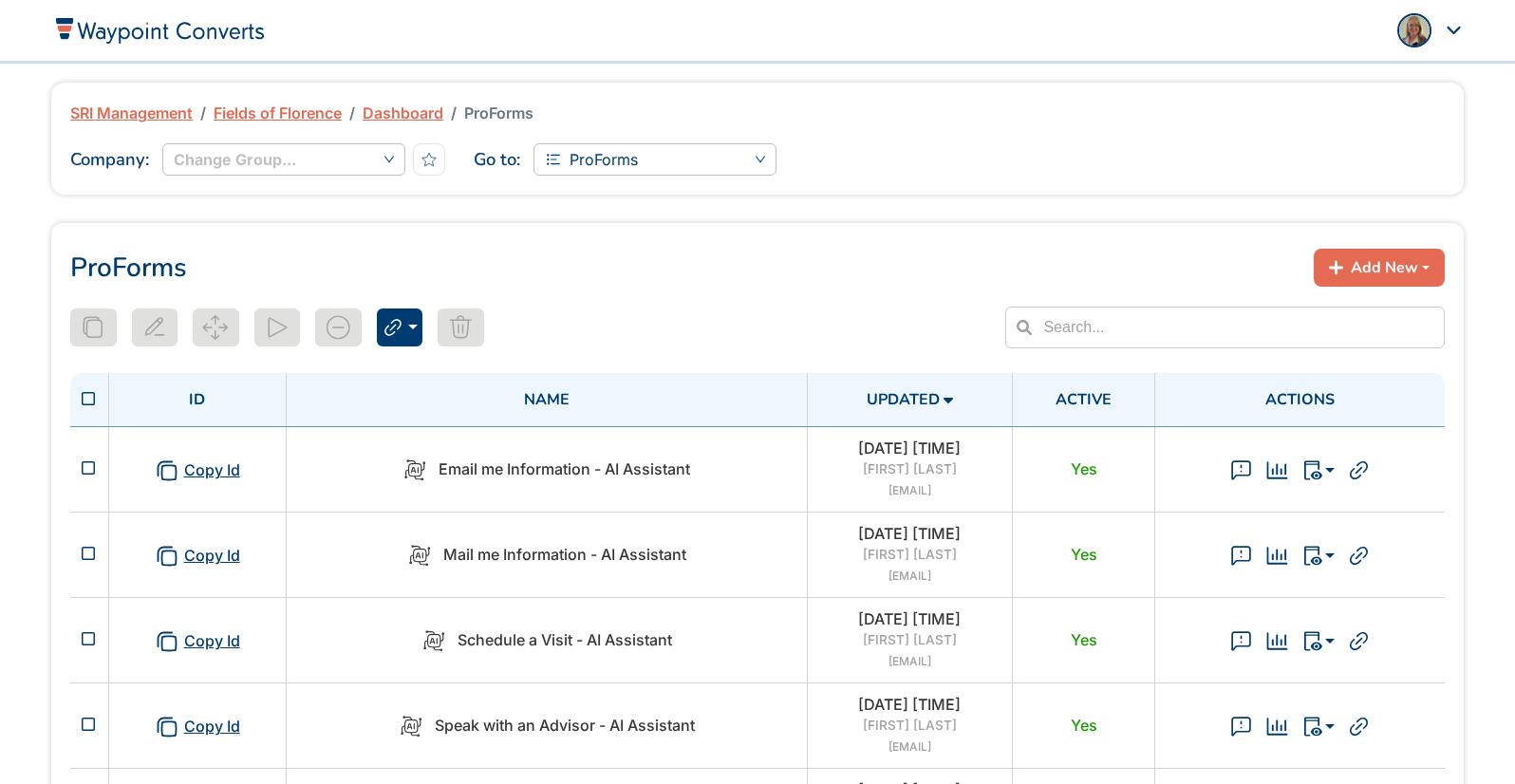 scroll, scrollTop: 0, scrollLeft: 0, axis: both 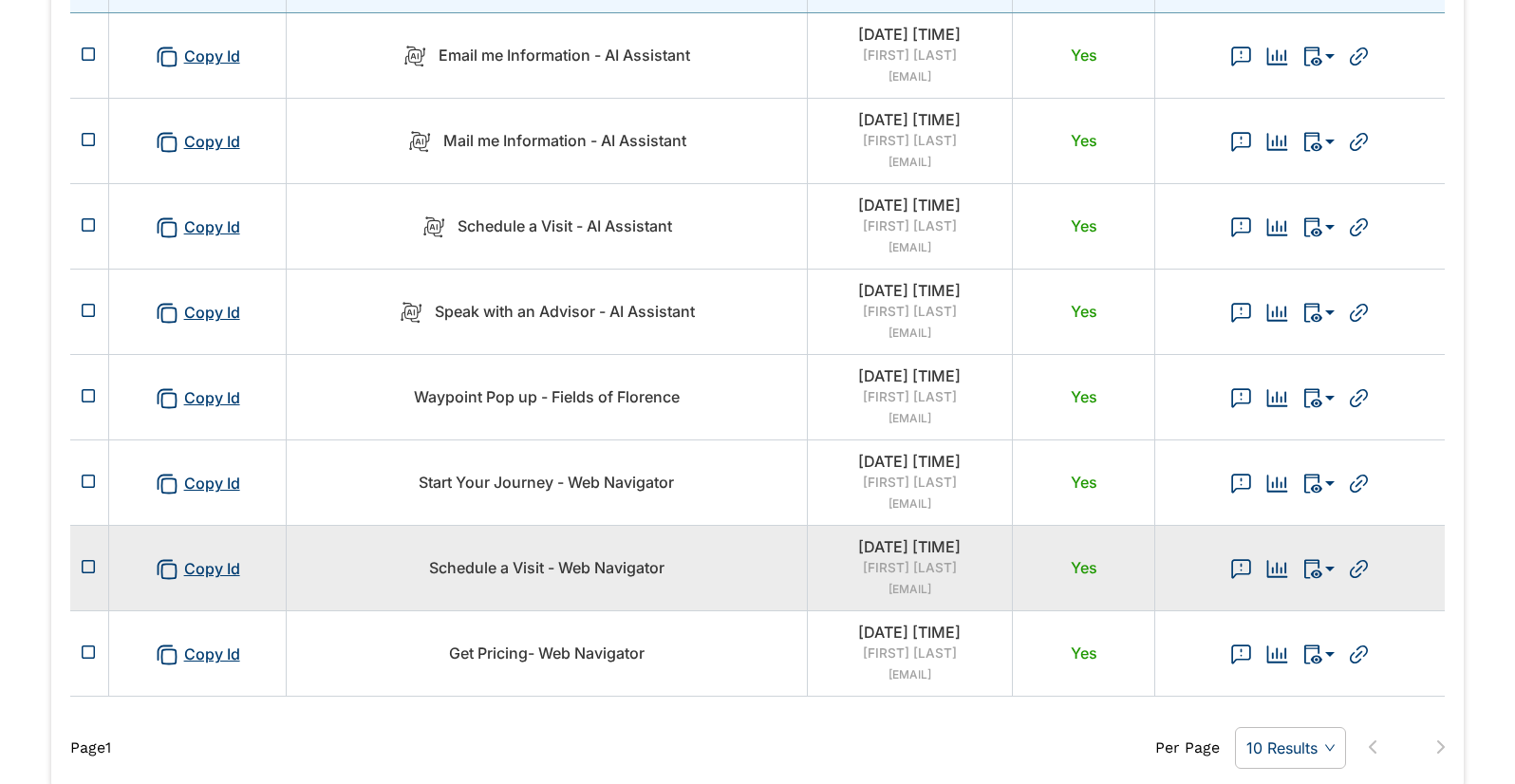 click on "Schedule a Visit - Web Navigator" at bounding box center [547, 568] 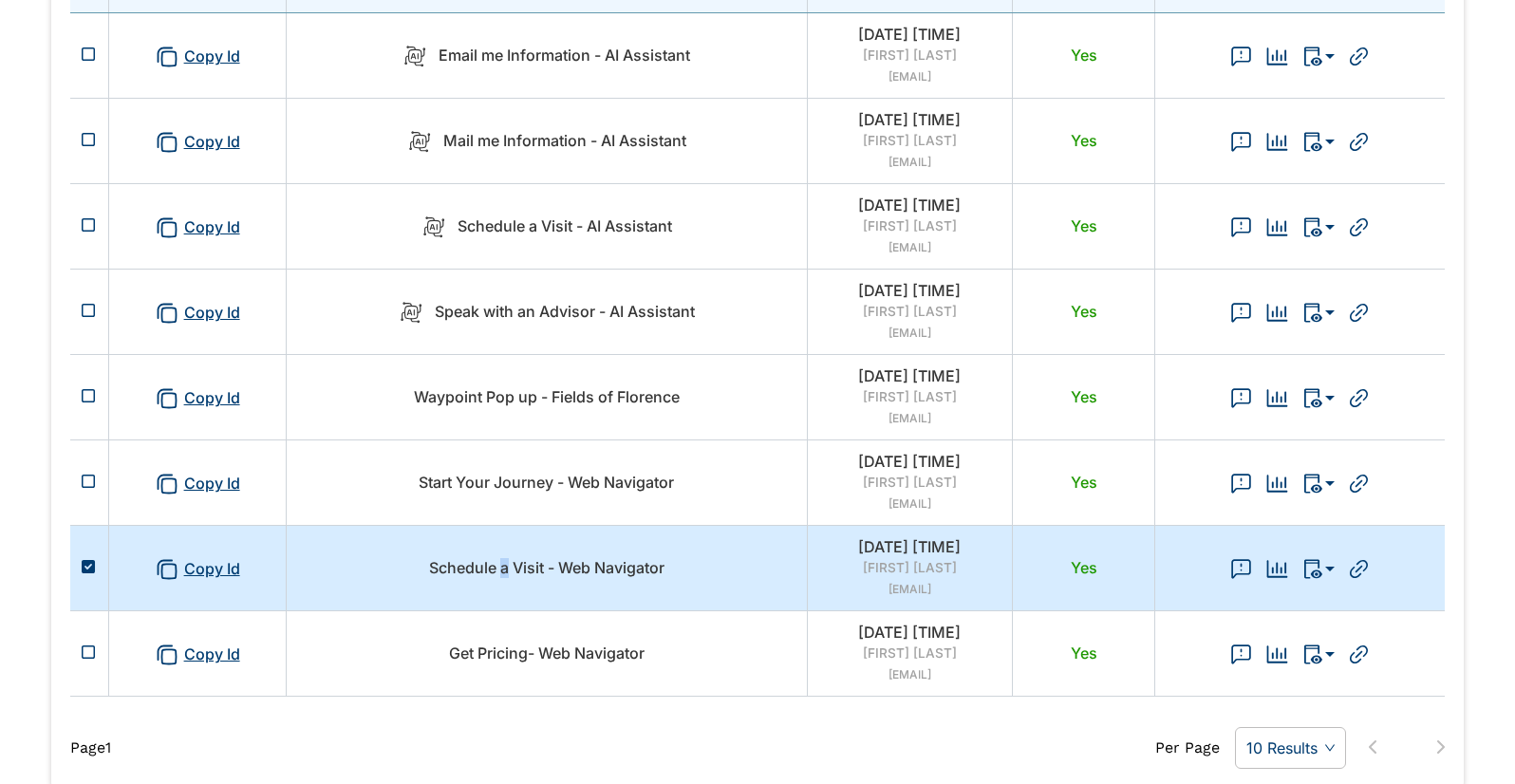 click on "Schedule a Visit - Web Navigator" at bounding box center [547, 568] 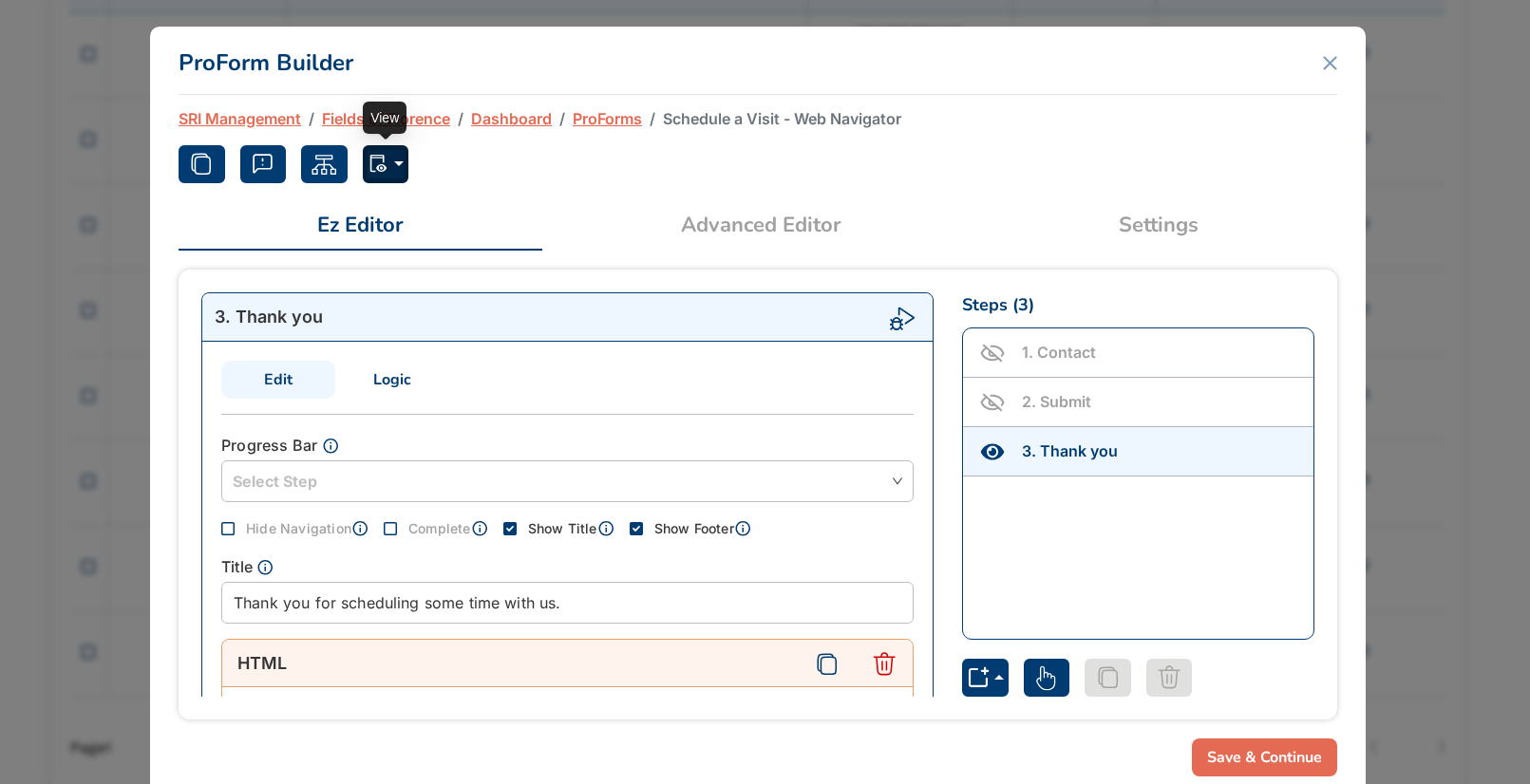 click at bounding box center [386, 164] 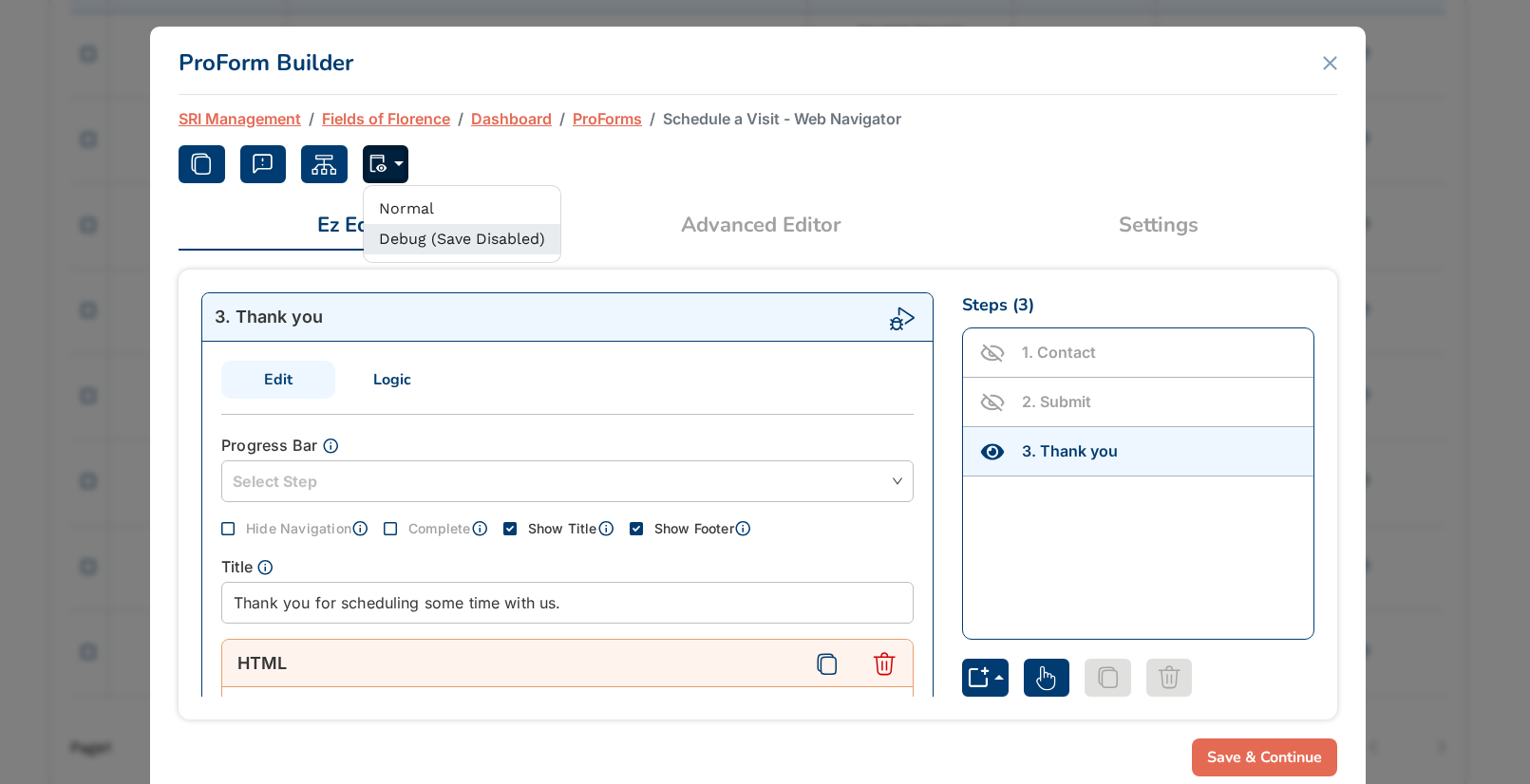click on "Debug (Save Disabled)" at bounding box center [462, 239] 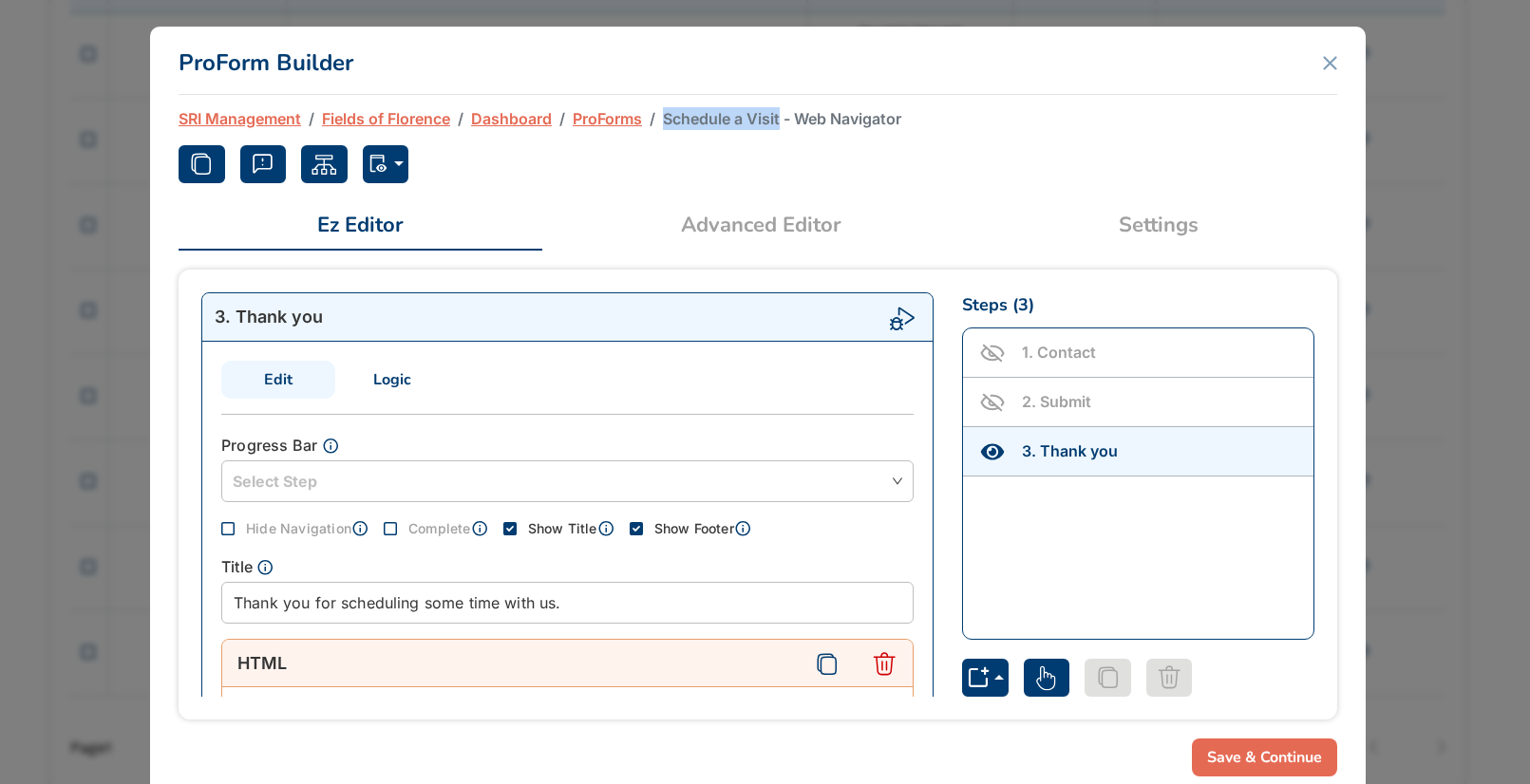 drag, startPoint x: 670, startPoint y: 119, endPoint x: 785, endPoint y: 119, distance: 115 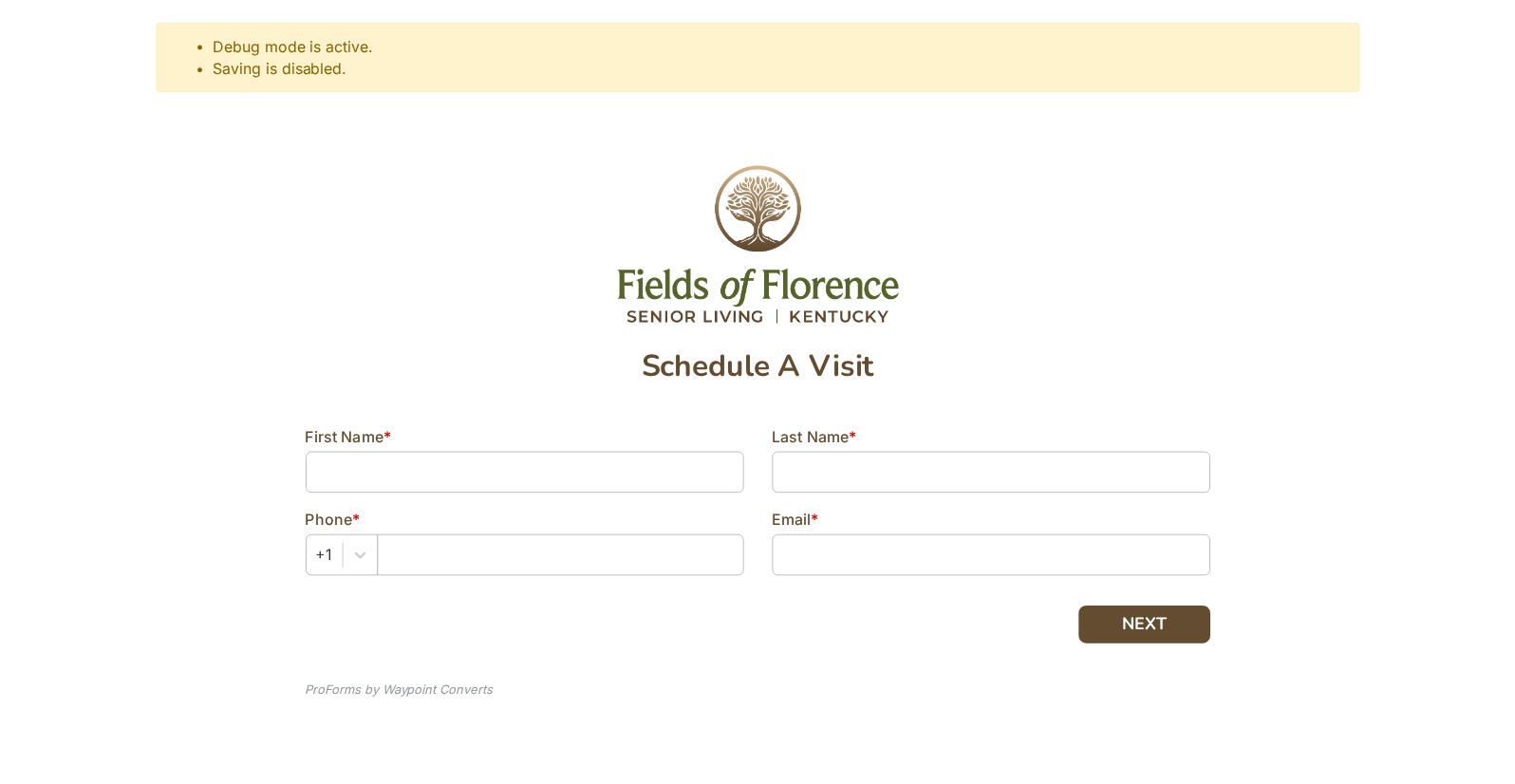 scroll, scrollTop: 0, scrollLeft: 0, axis: both 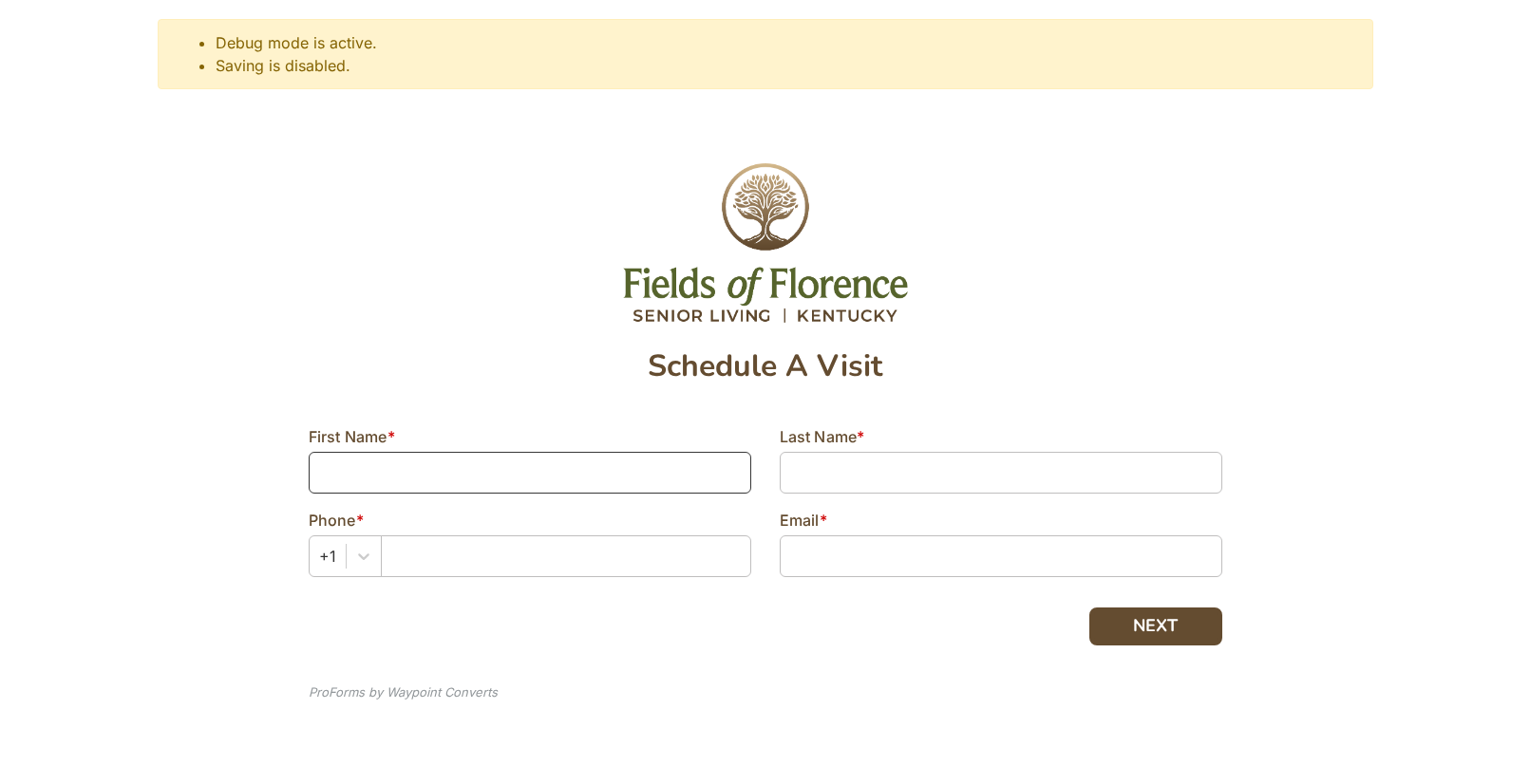 click at bounding box center (530, 473) 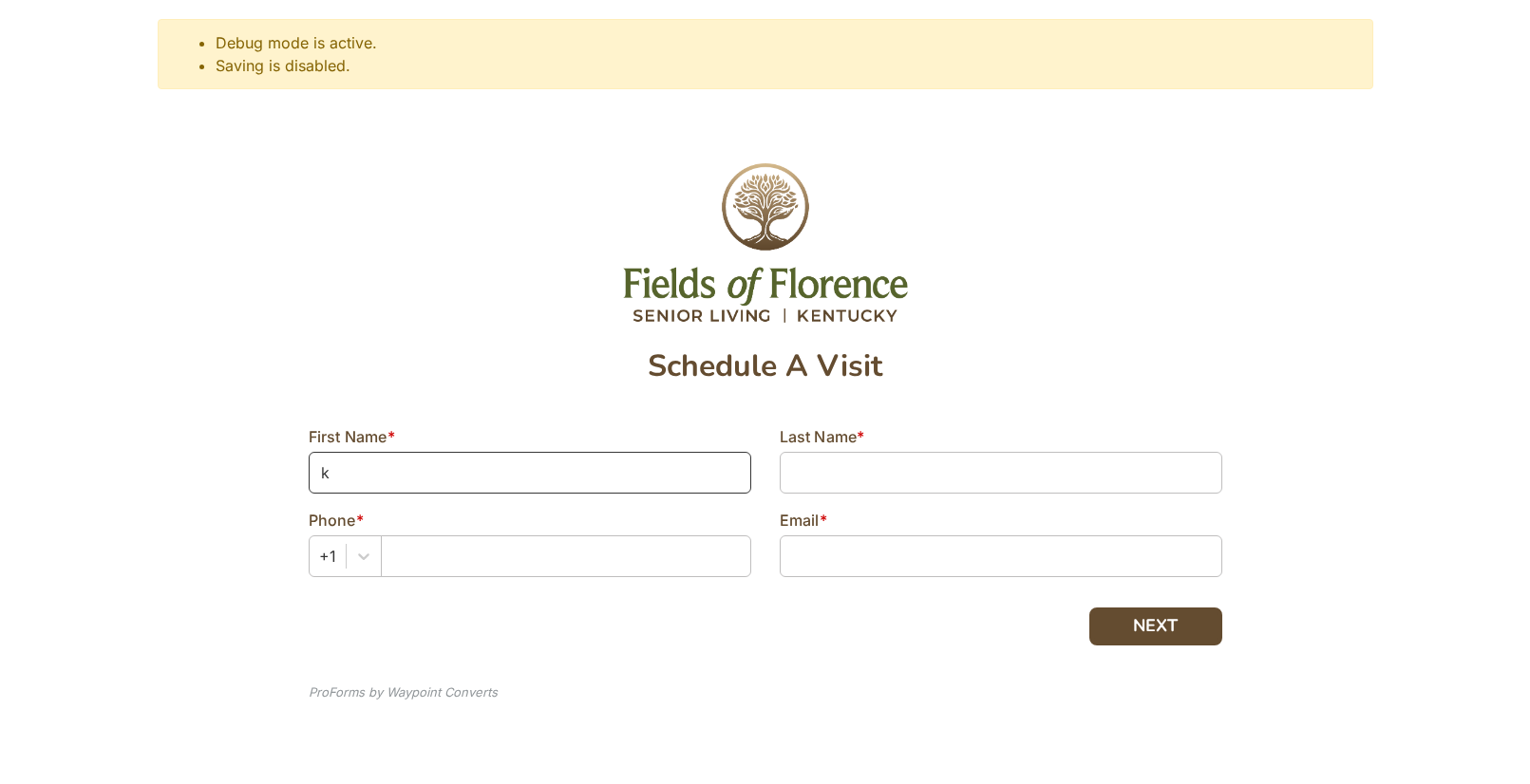type on "k" 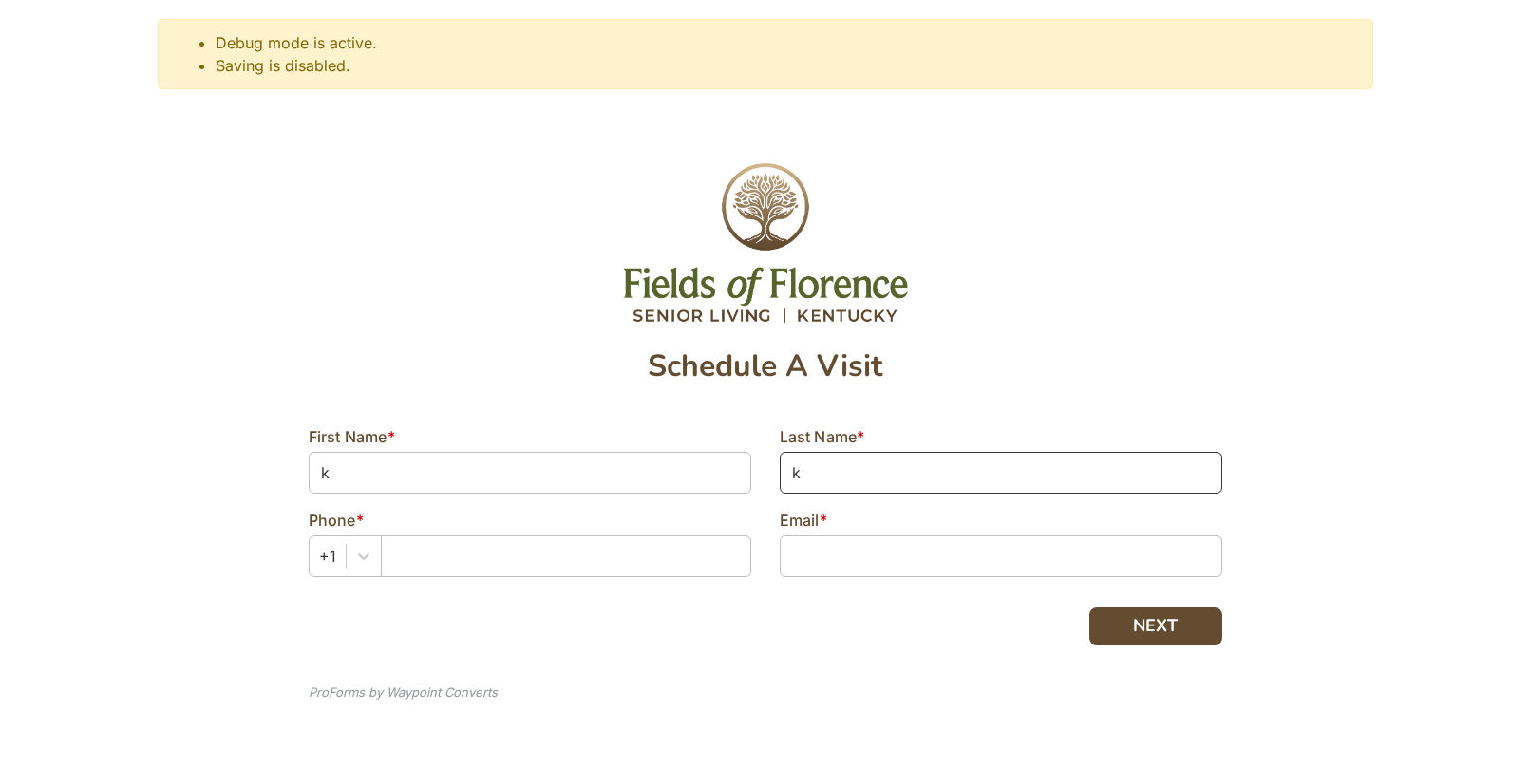 type on "k" 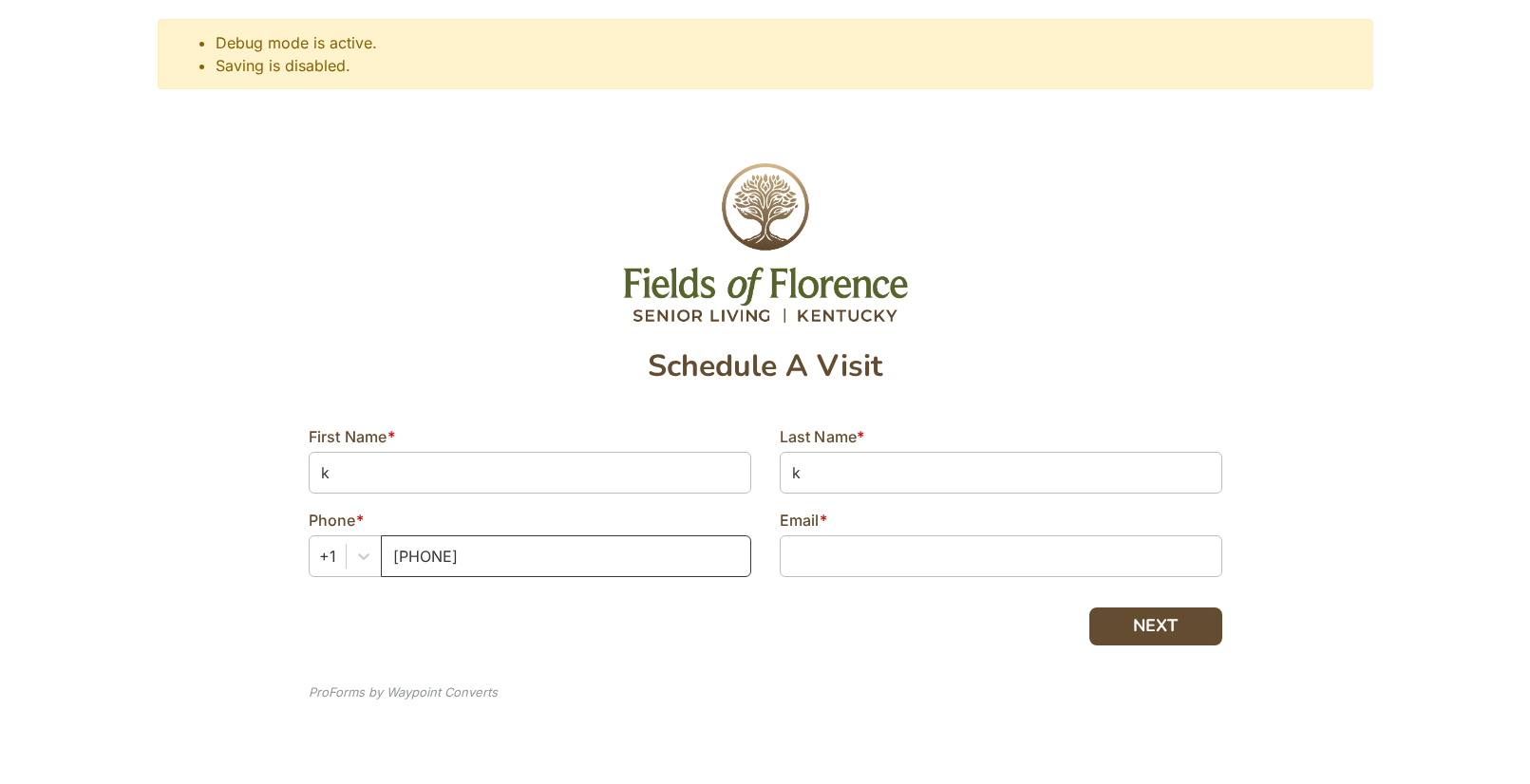 type on "8888888888" 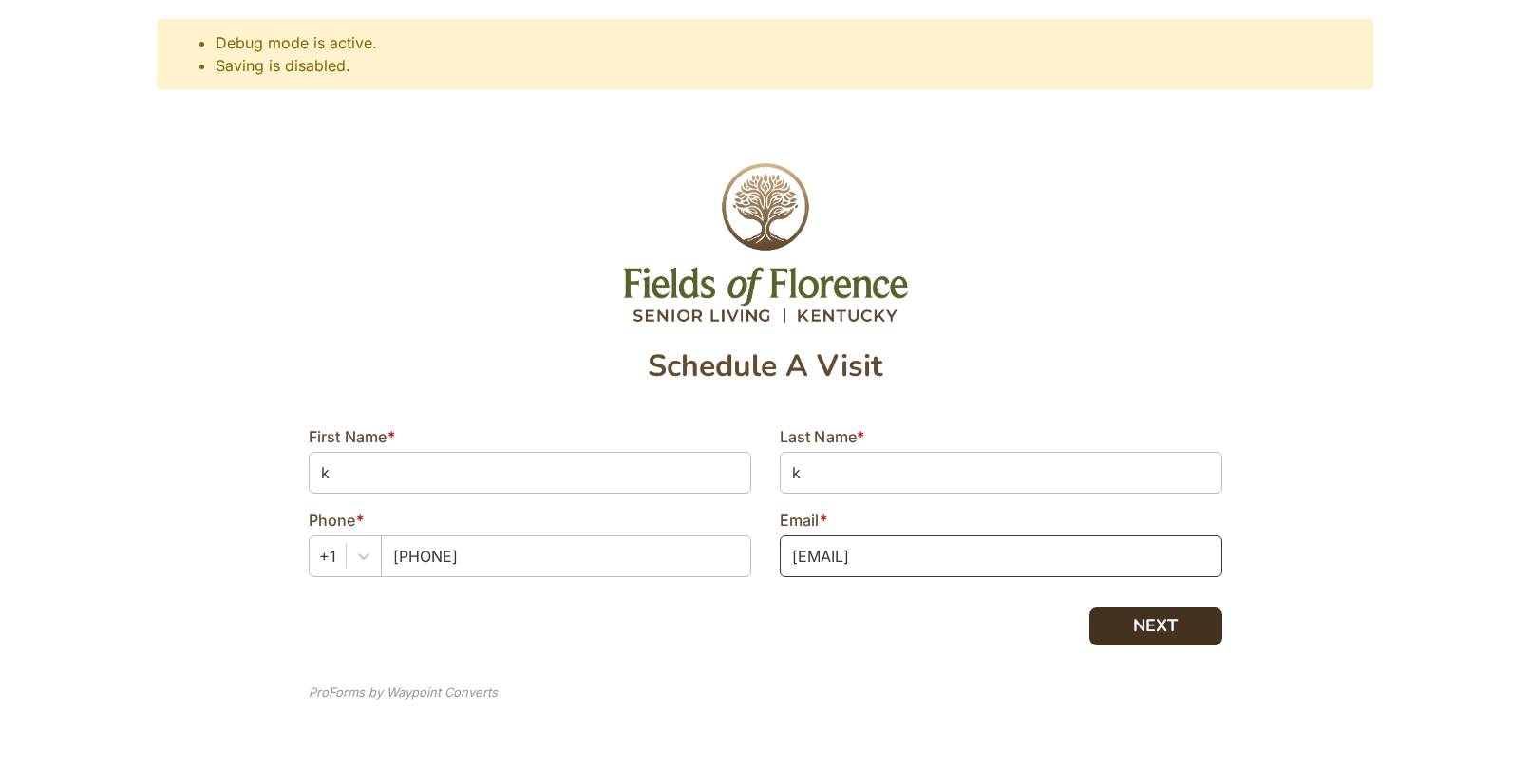 type on "dfksl@jfd.com" 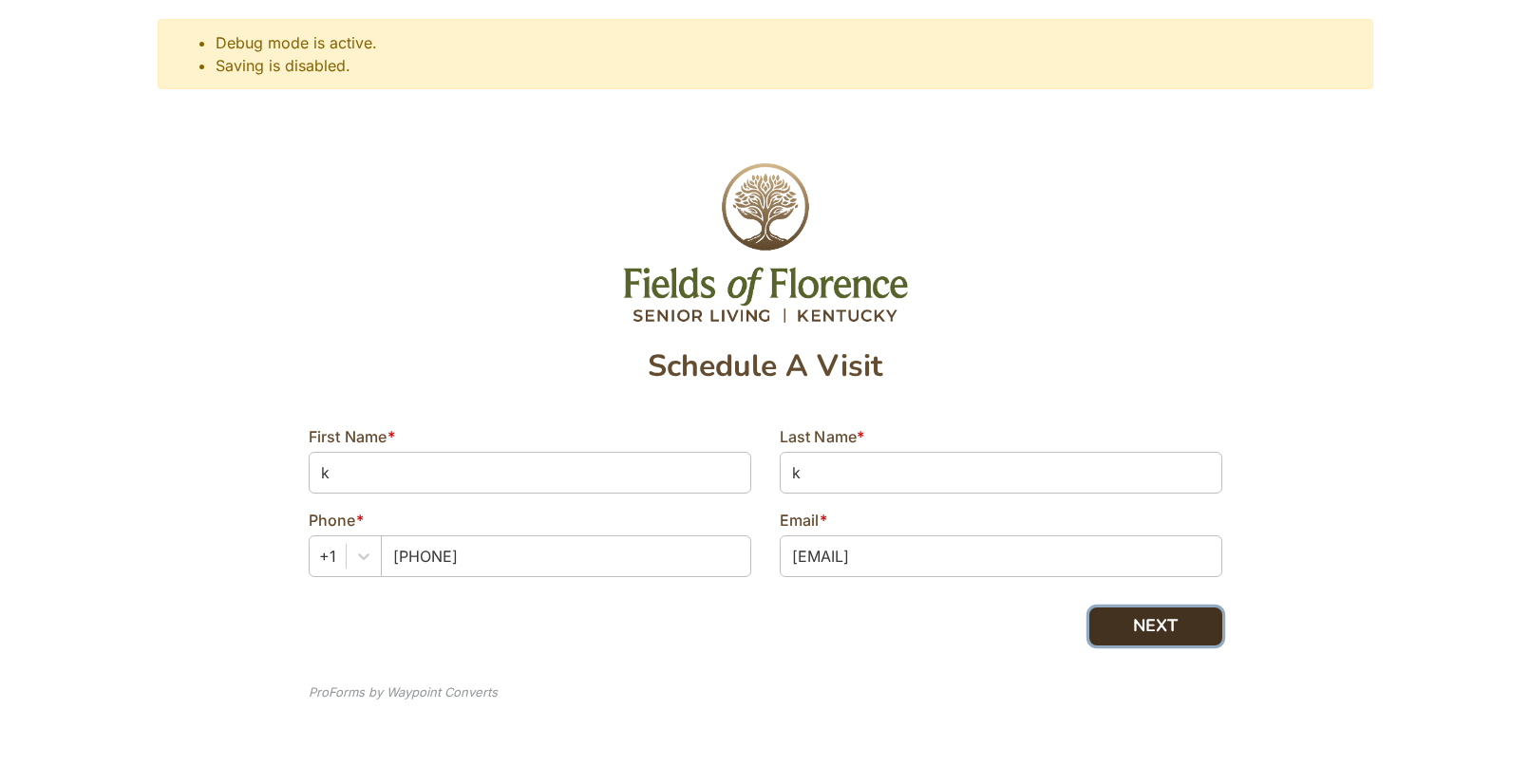 click on "NEXT" at bounding box center [1156, 626] 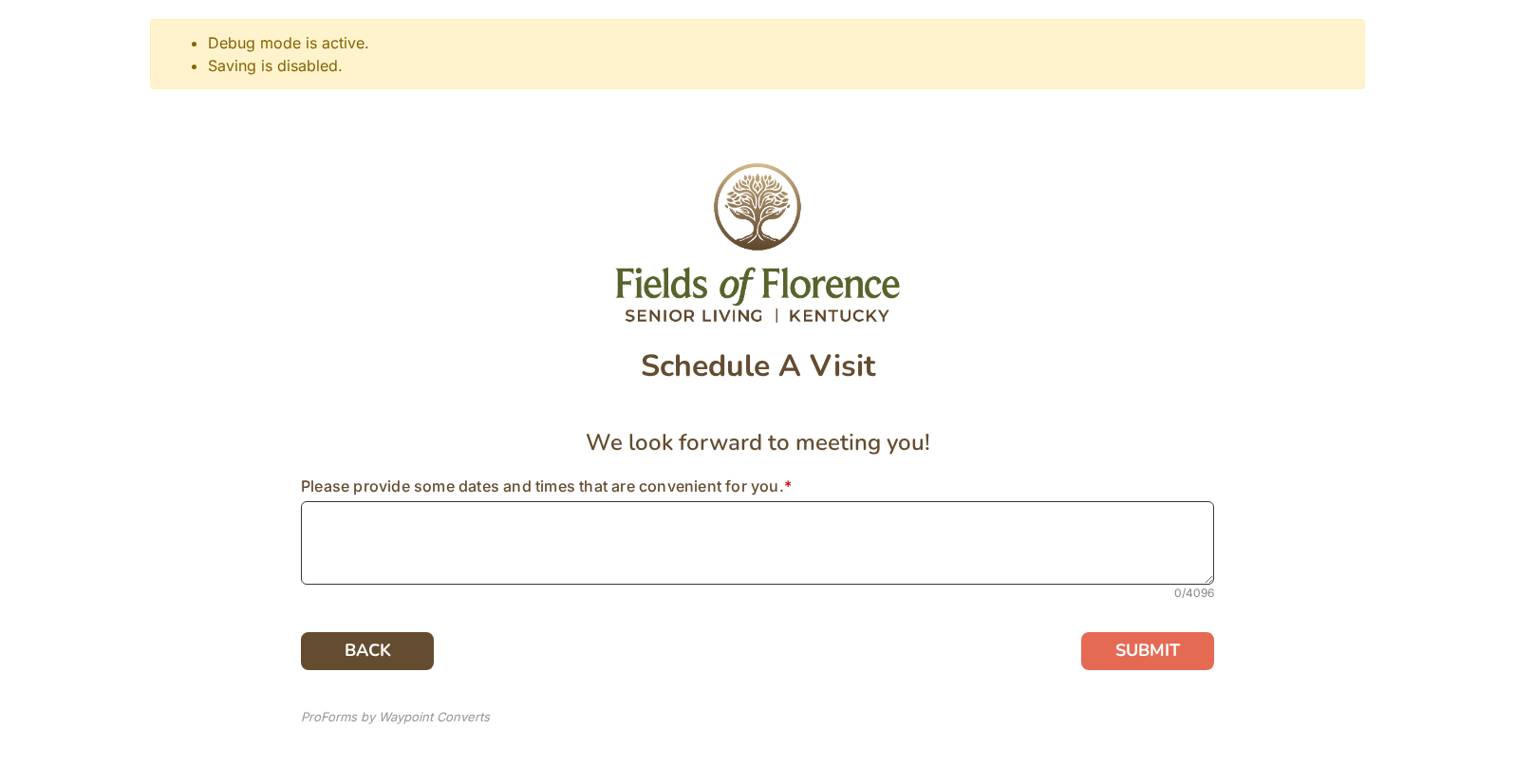 click at bounding box center [758, 543] 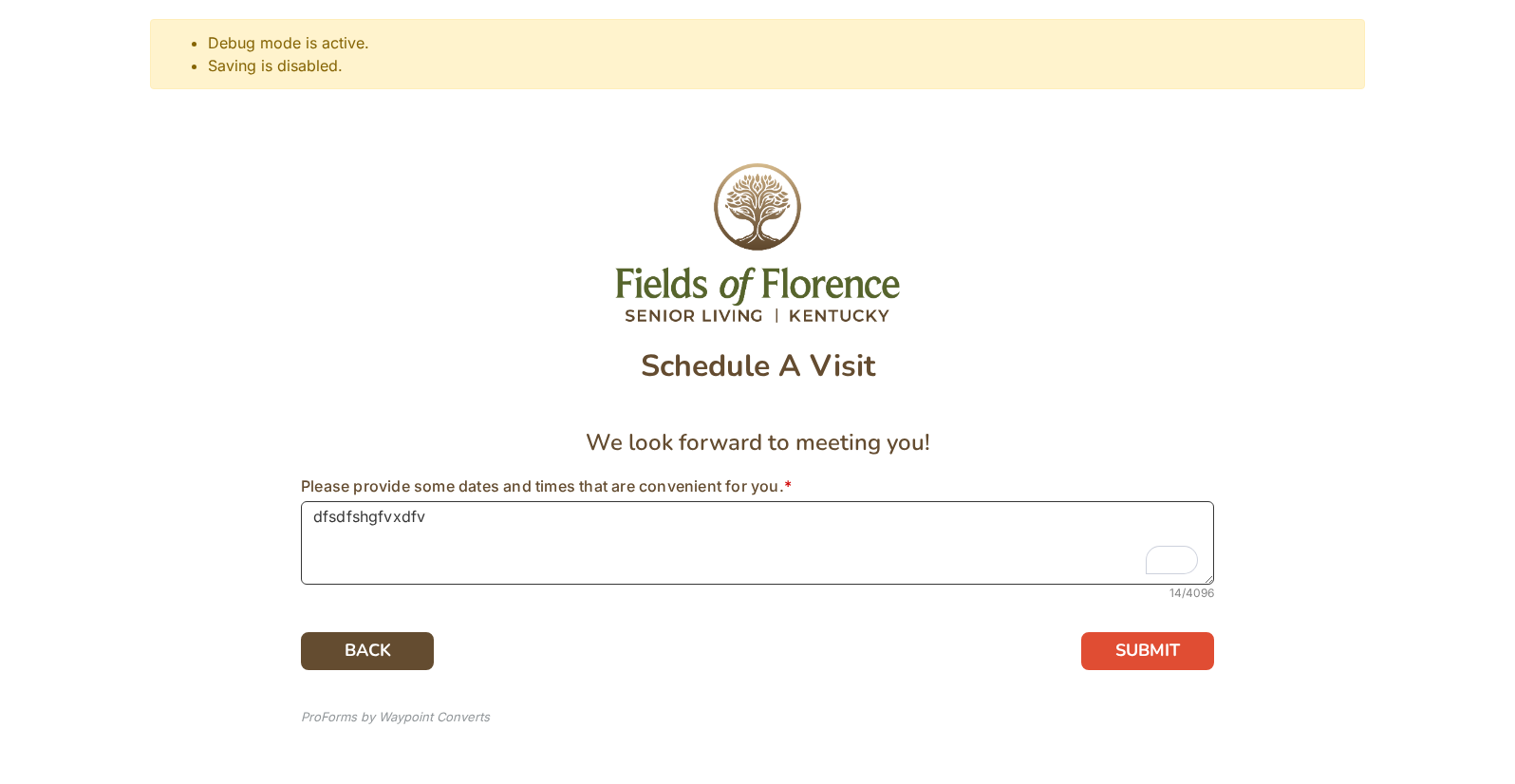 type on "dfsdfshgfvxdfv" 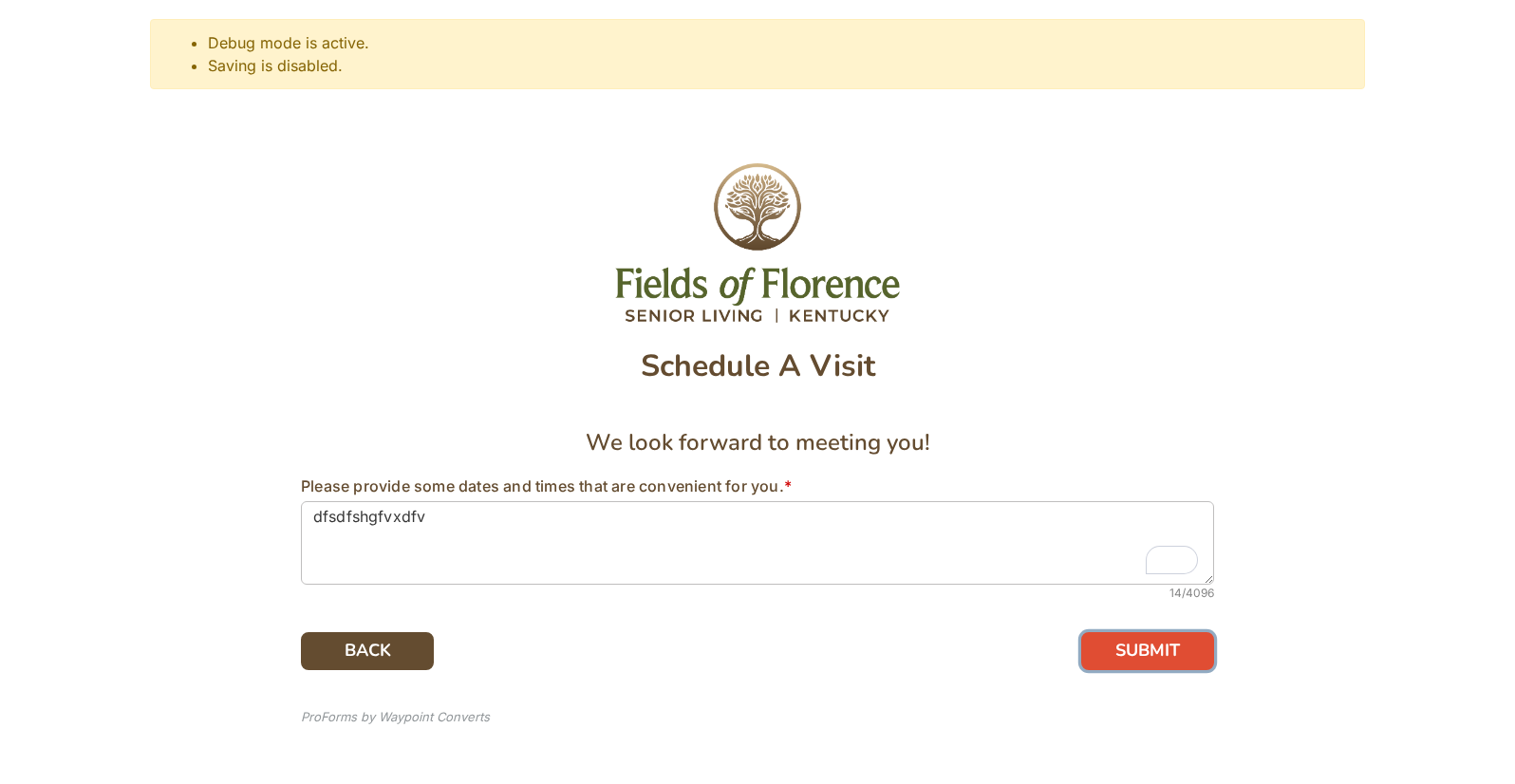 click on "SUBMIT" at bounding box center (1148, 651) 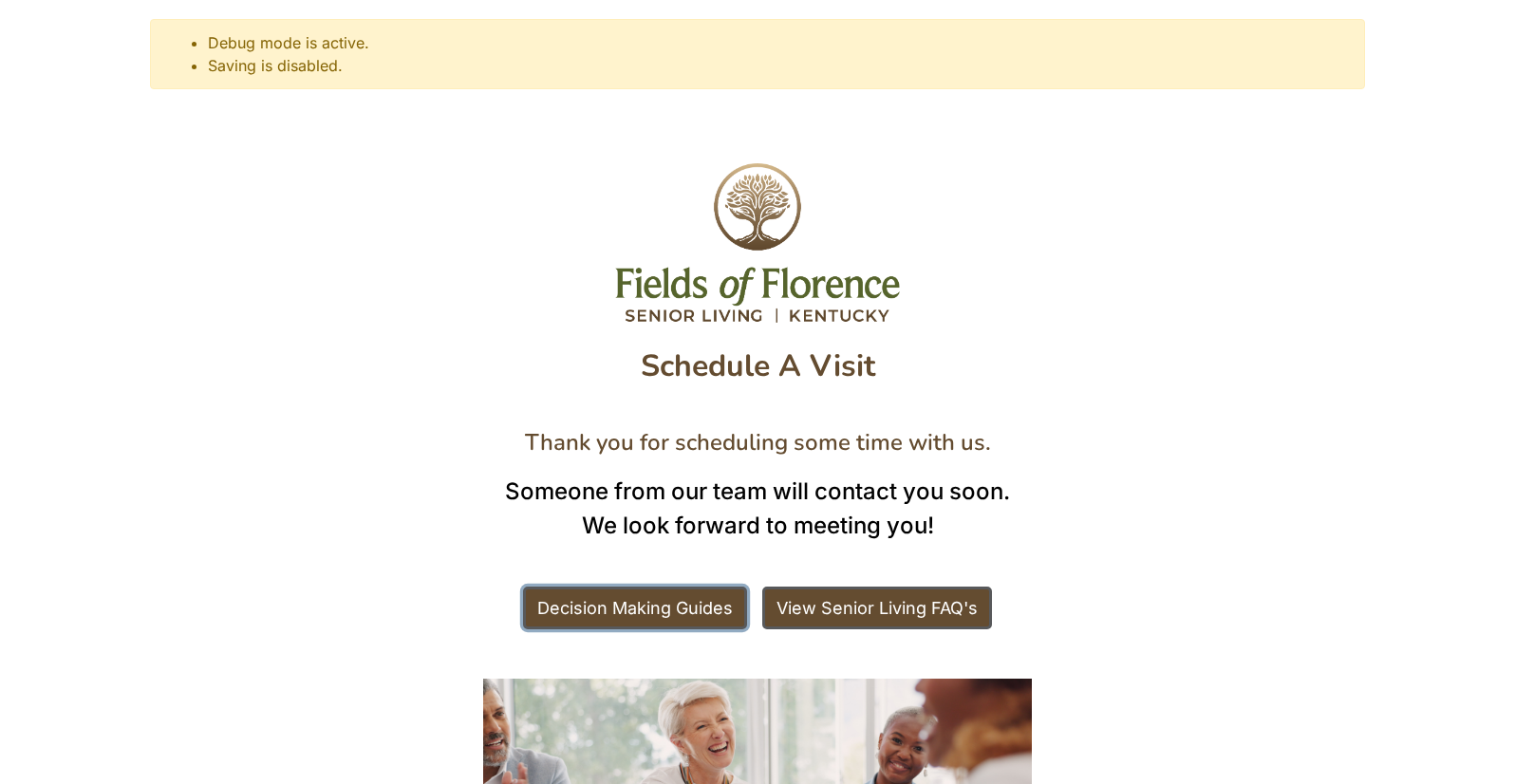 click on "Decision Making Guides" at bounding box center [635, 607] 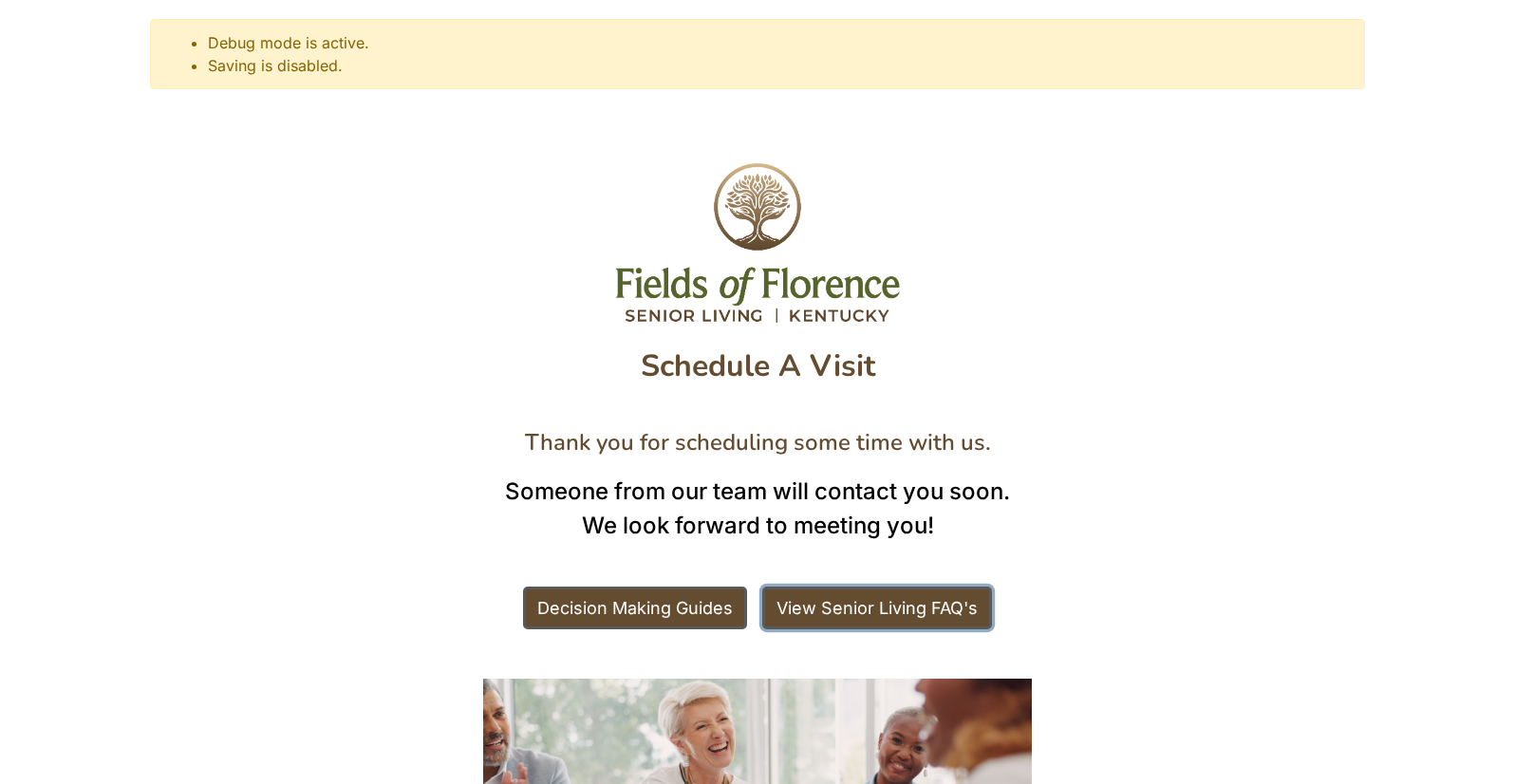 click on "View
Senior Living FAQ's" at bounding box center (877, 607) 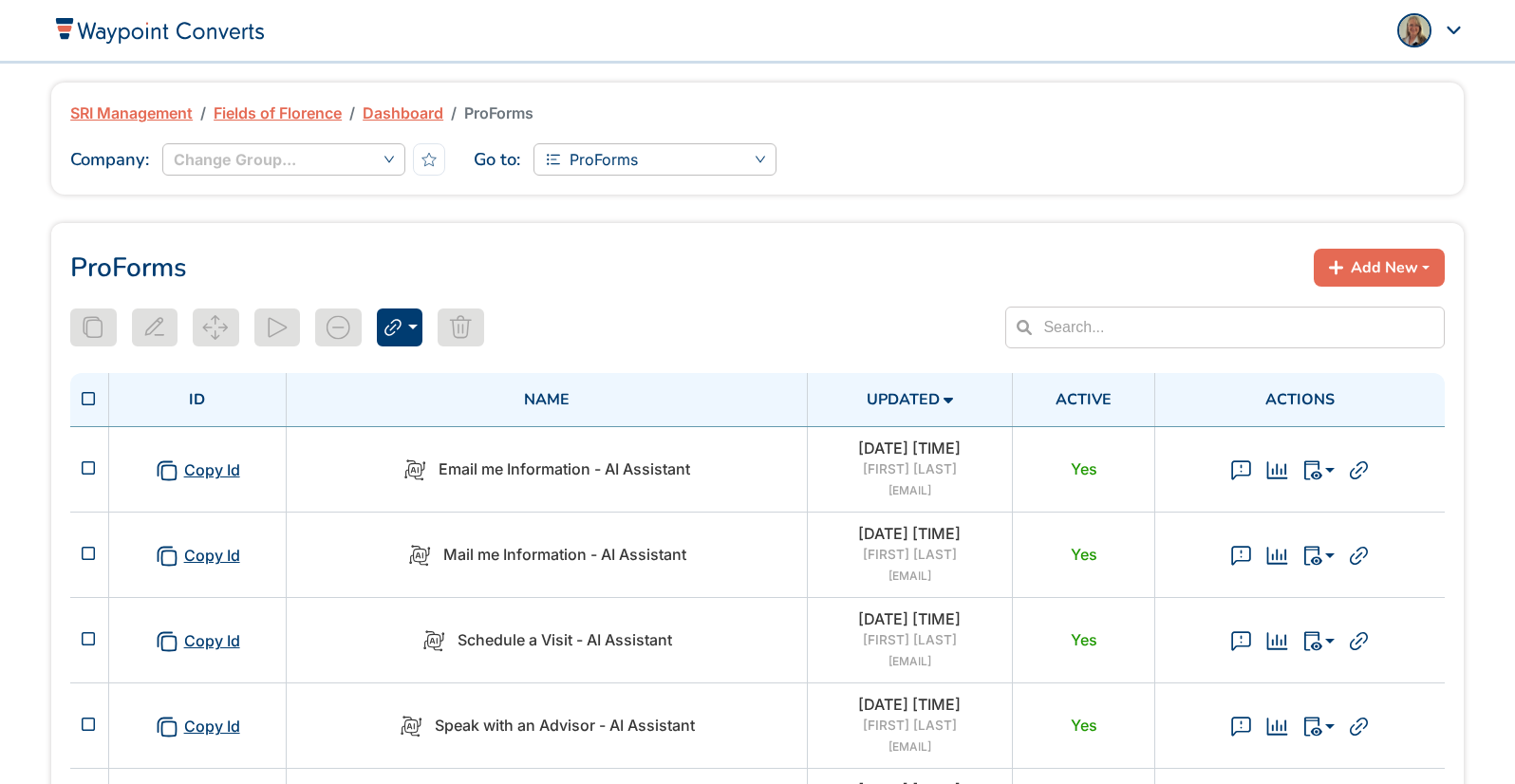 scroll, scrollTop: 0, scrollLeft: 0, axis: both 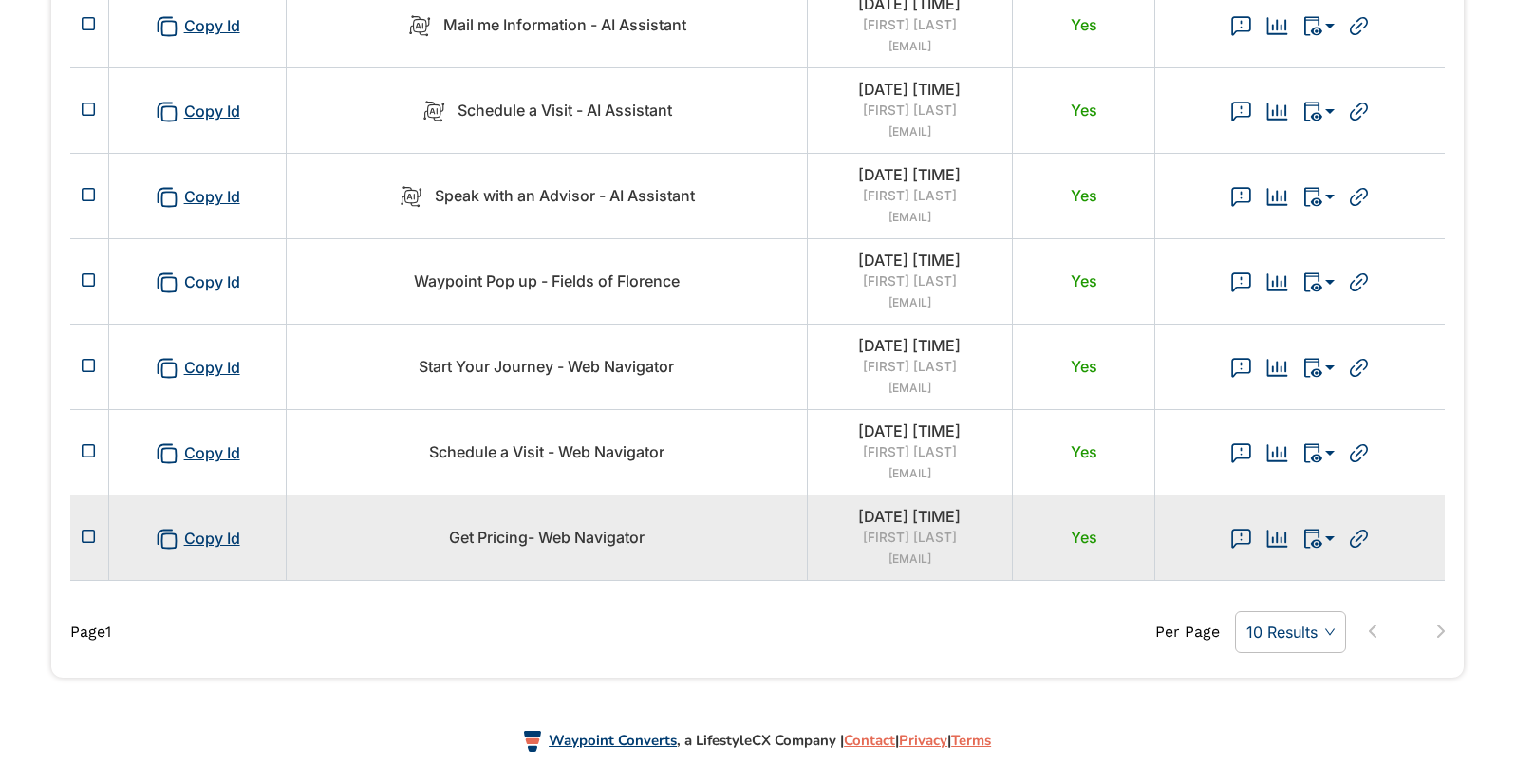 click on "Get Pricing- Web Navigator" at bounding box center [547, 537] 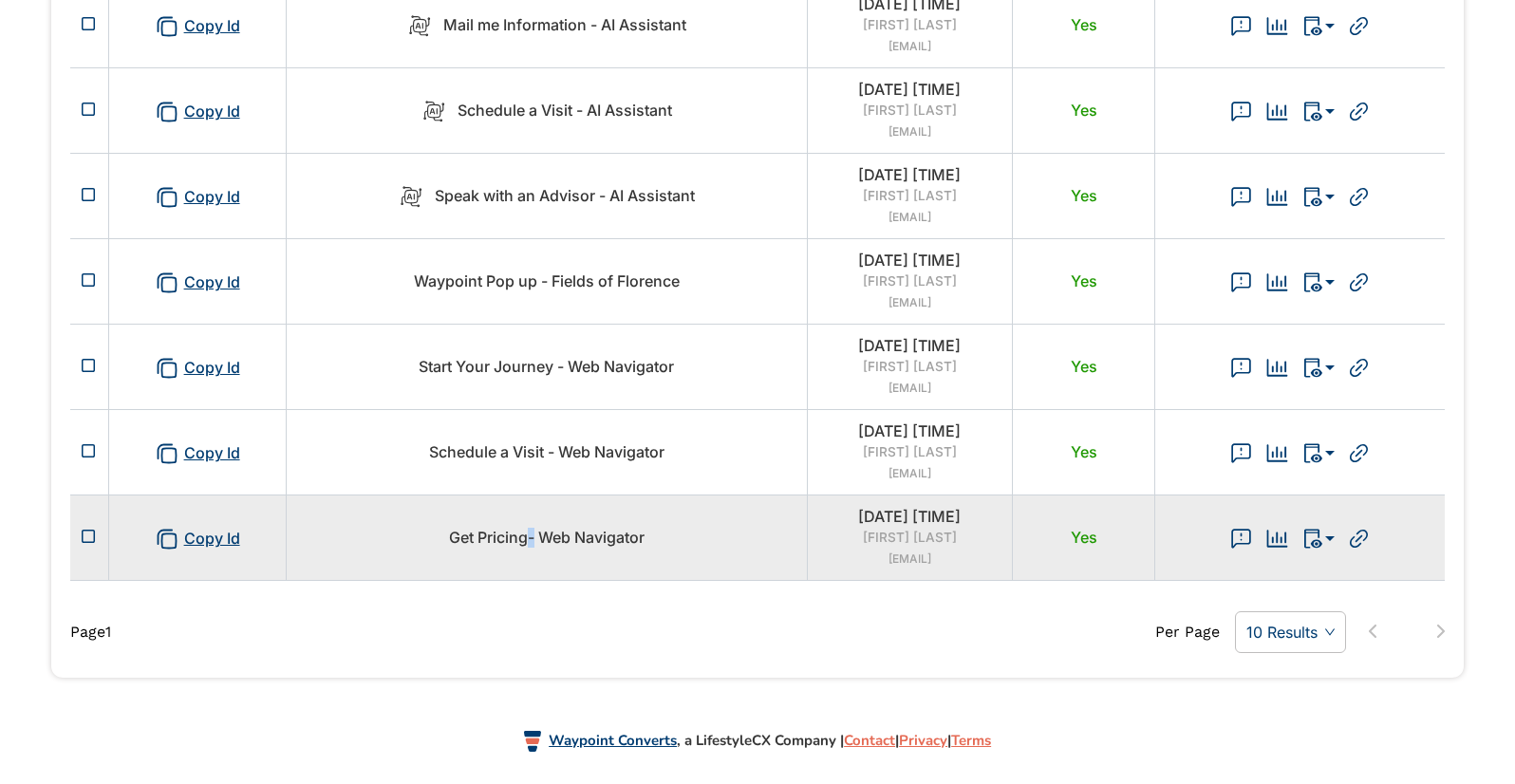 click on "Get Pricing- Web Navigator" at bounding box center (547, 537) 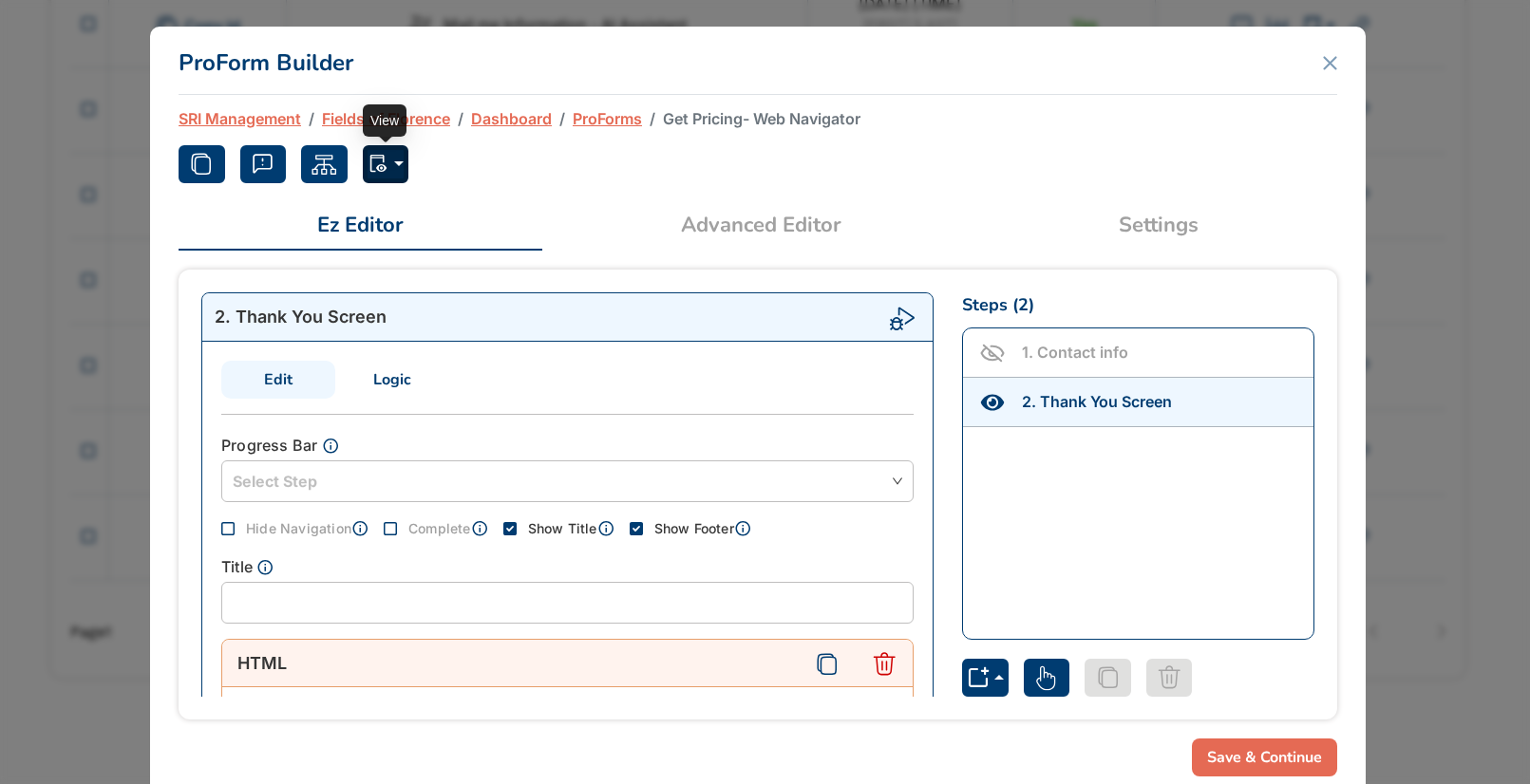click at bounding box center (386, 164) 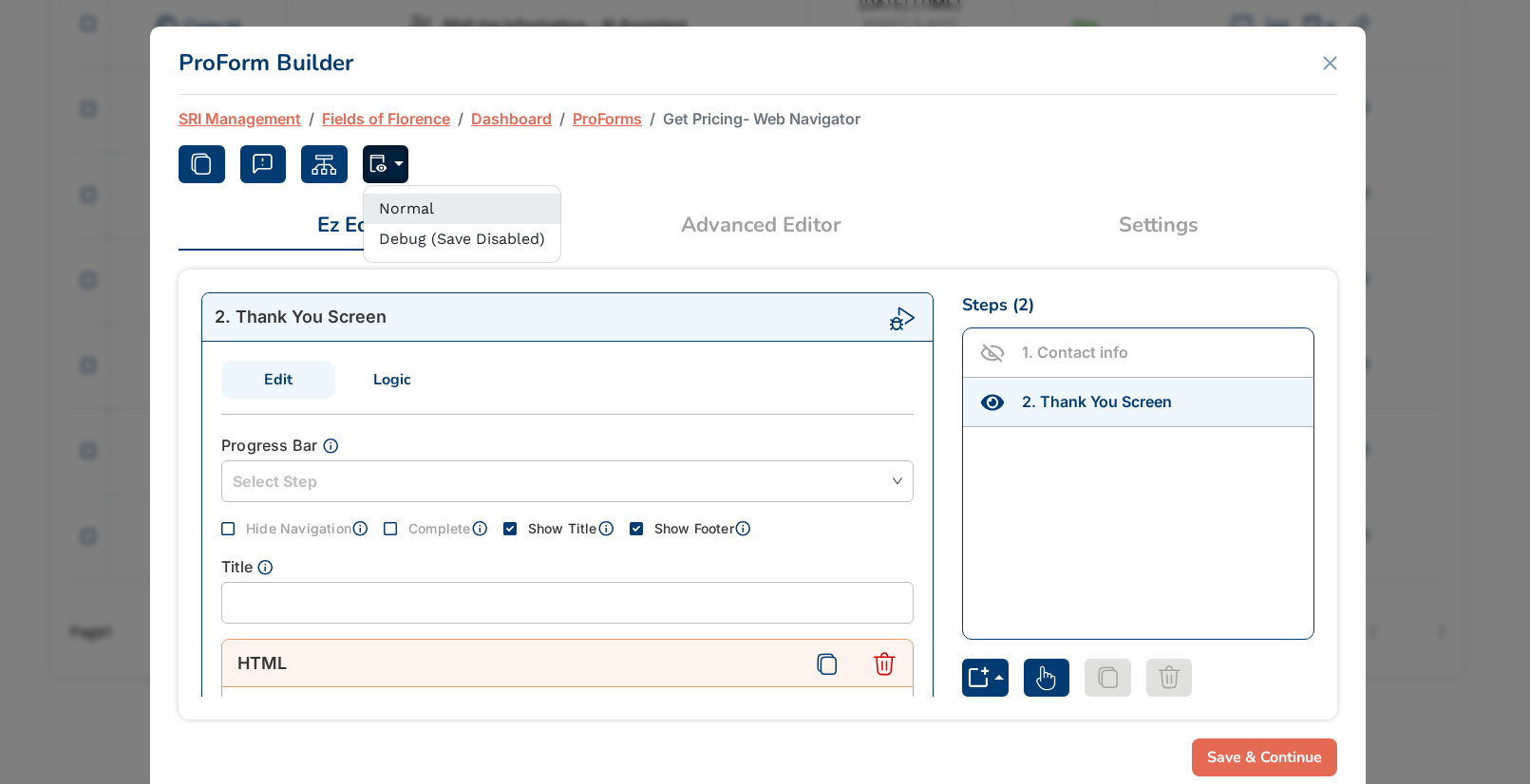 click on "Normal" at bounding box center [462, 209] 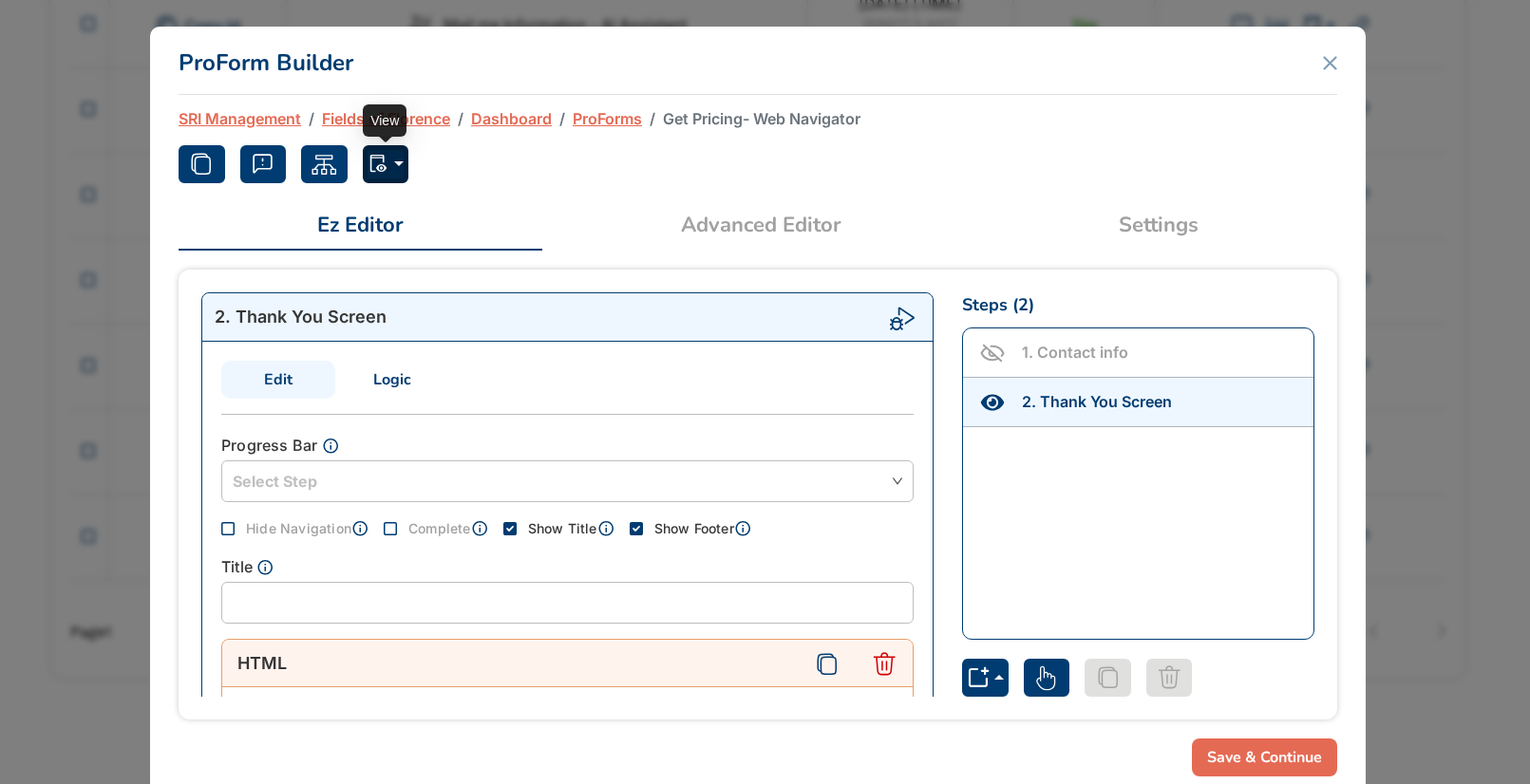 click 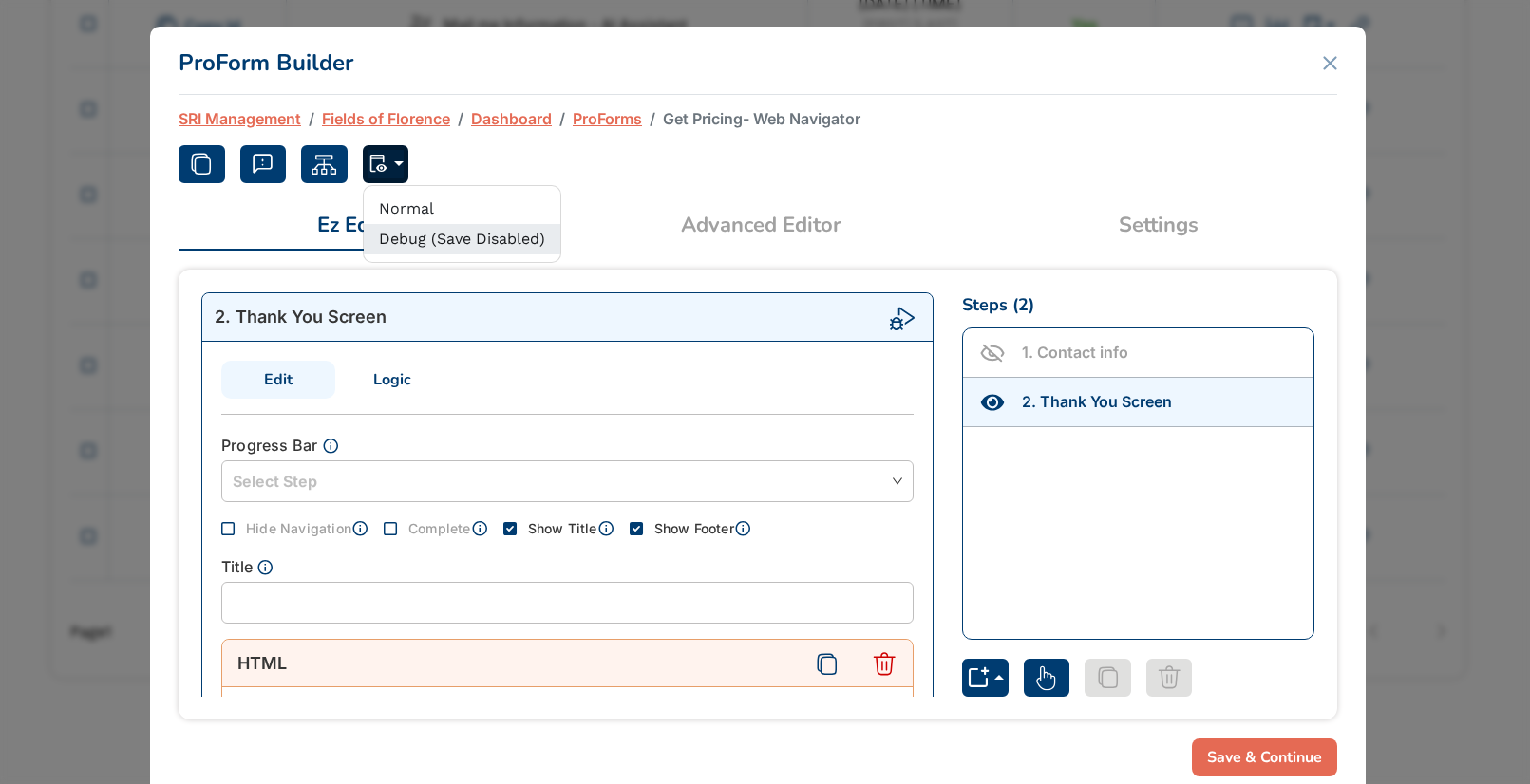 click on "Debug (Save Disabled)" at bounding box center (462, 239) 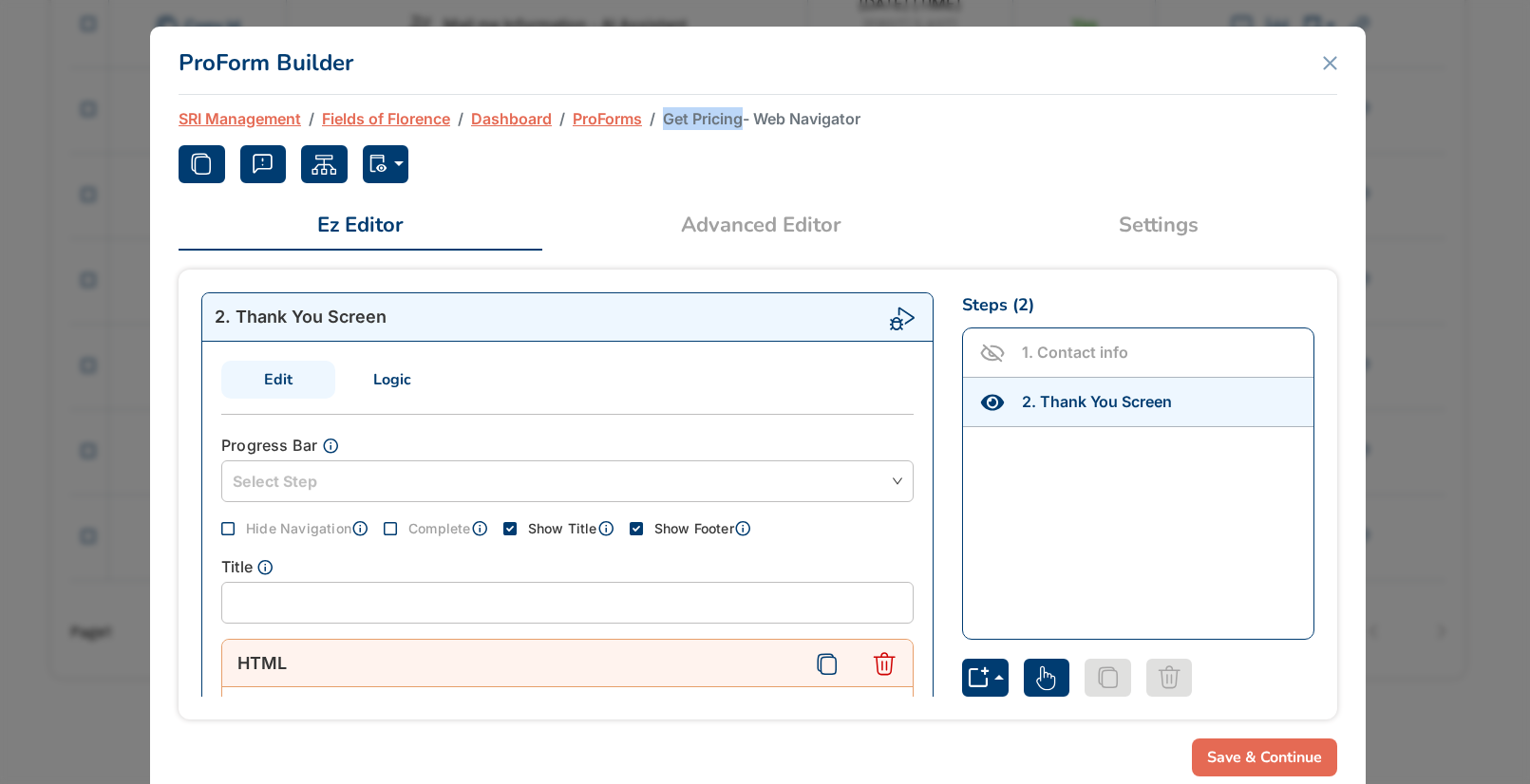 drag, startPoint x: 670, startPoint y: 120, endPoint x: 746, endPoint y: 119, distance: 76.00658 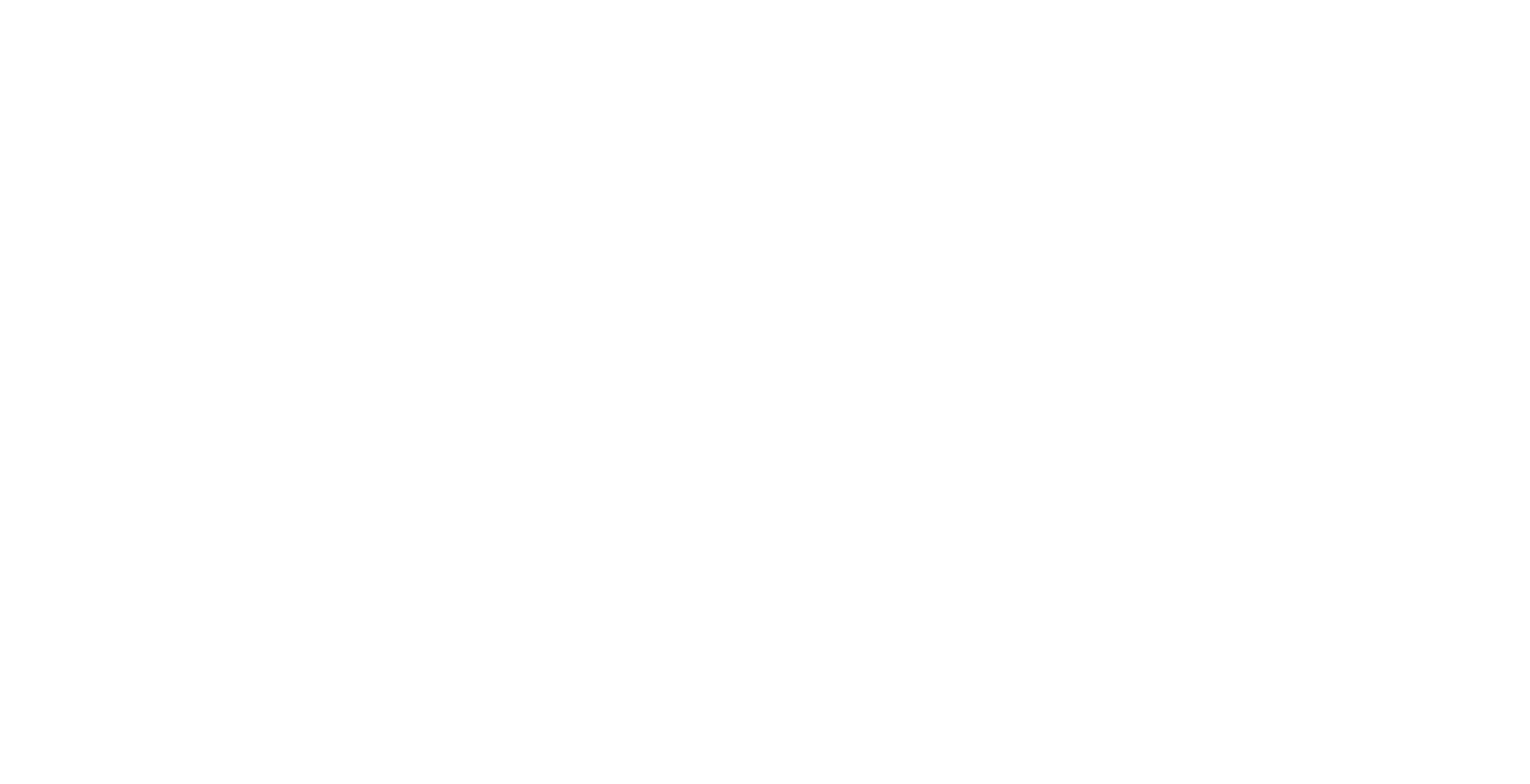 scroll, scrollTop: 0, scrollLeft: 0, axis: both 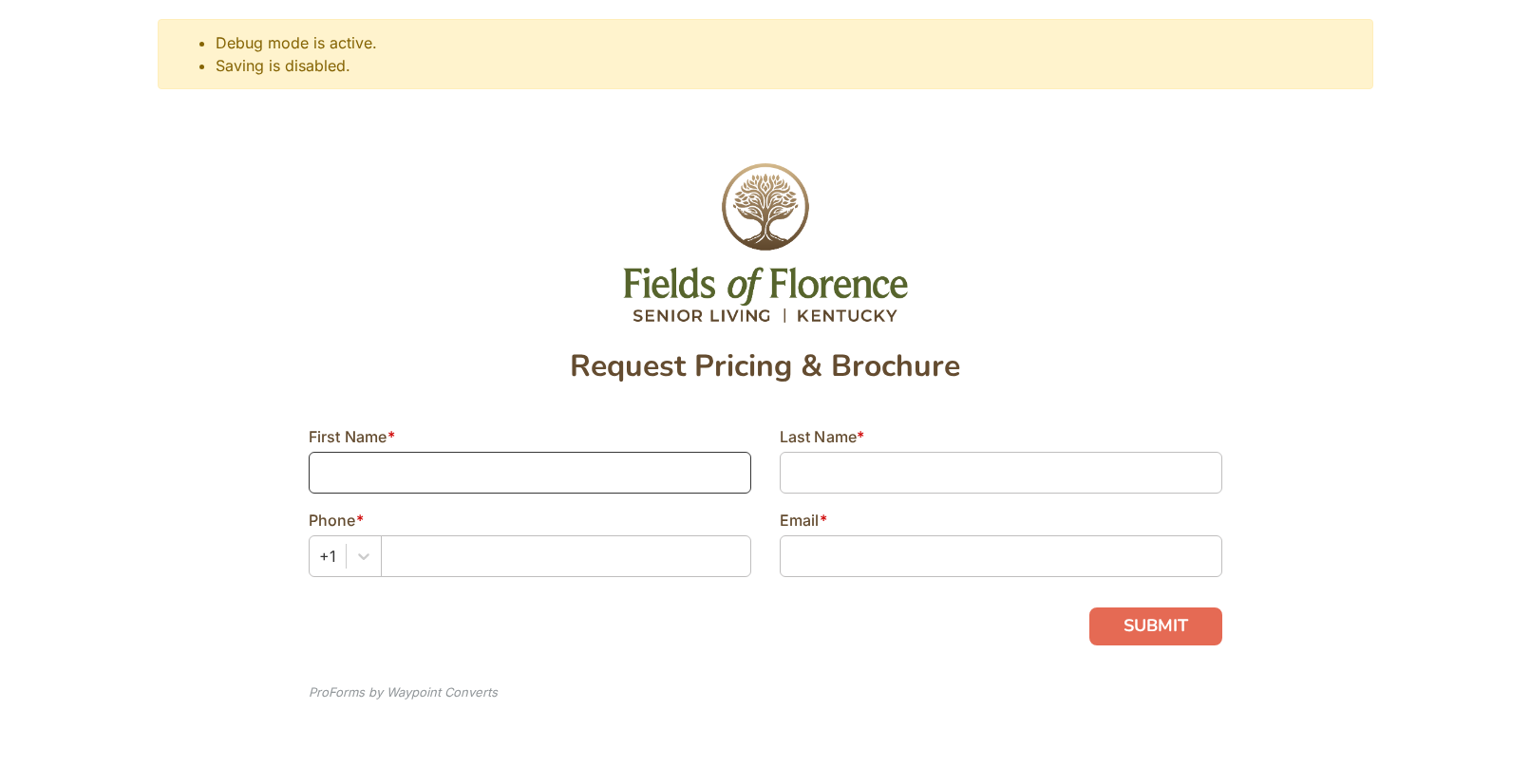 click at bounding box center [530, 473] 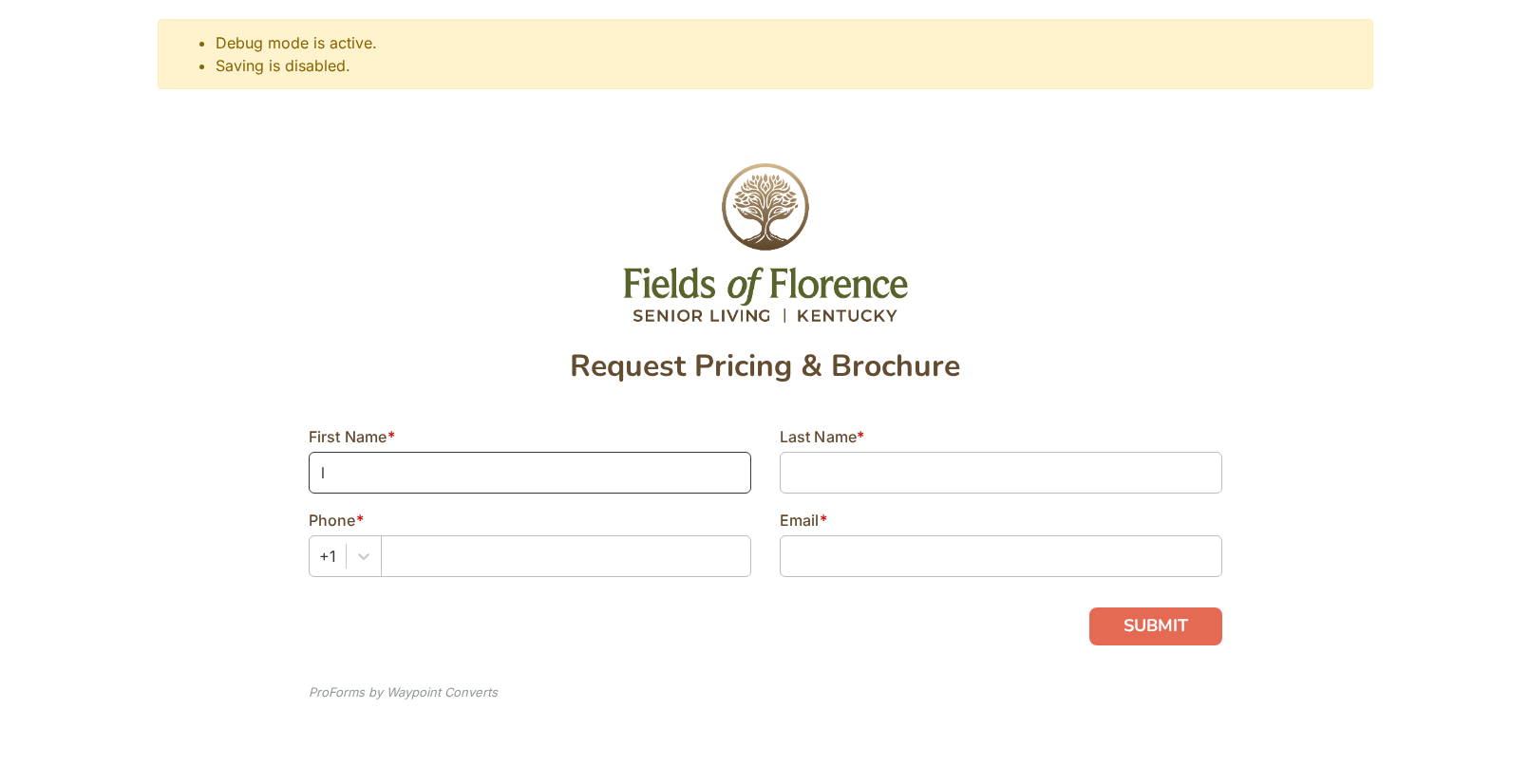 type on "l" 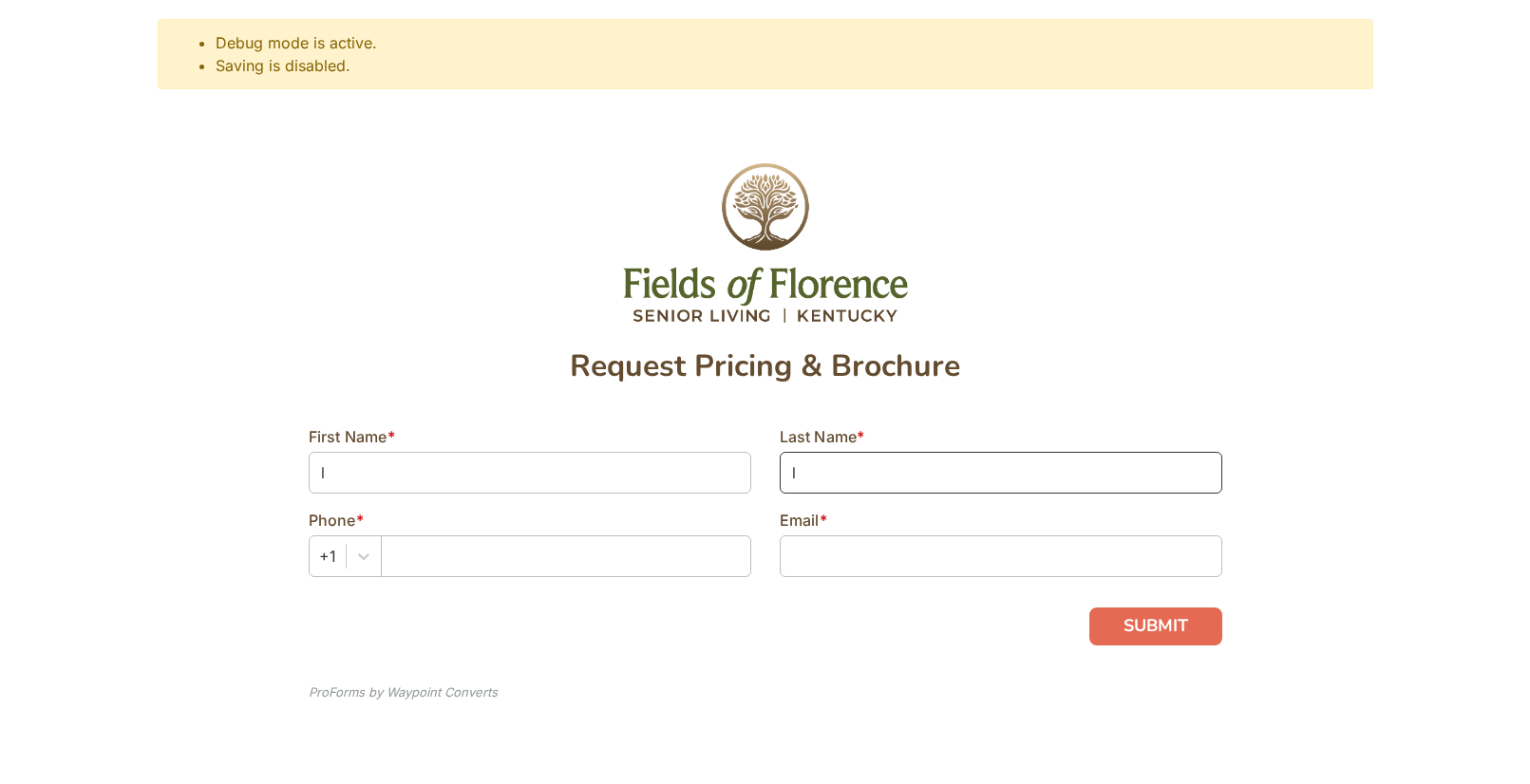 type on "l" 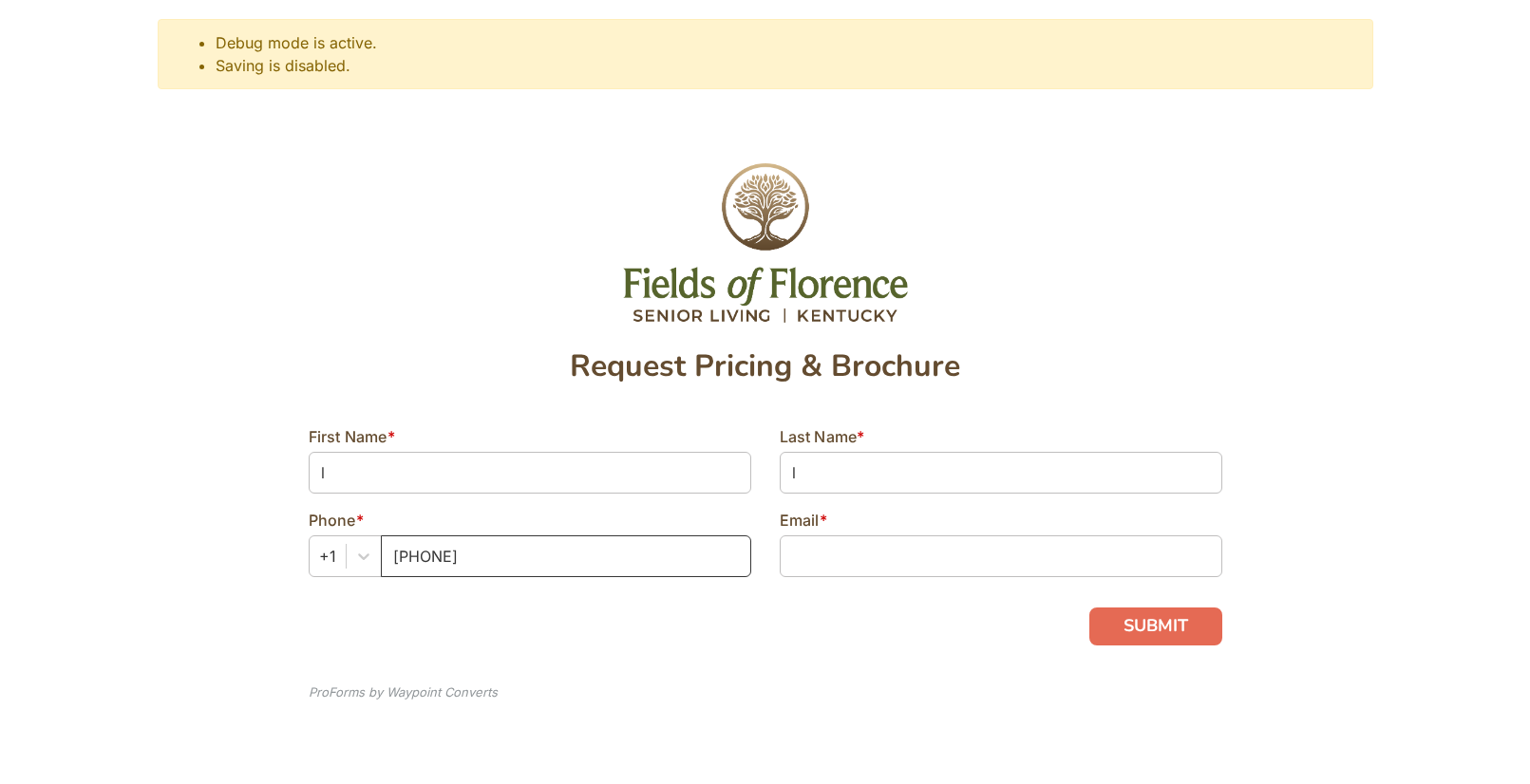 type on "[PHONE]" 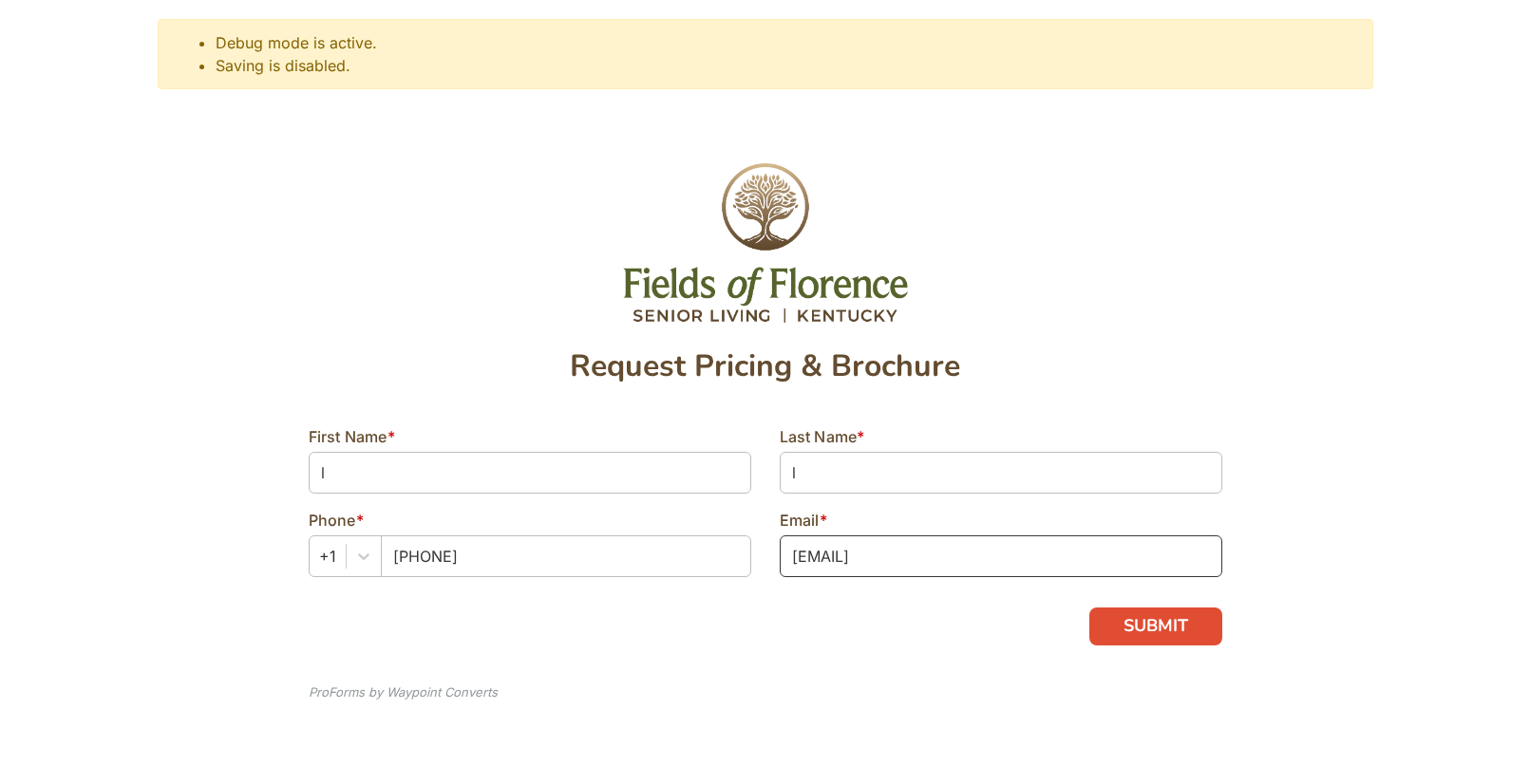 type on "[EMAIL]" 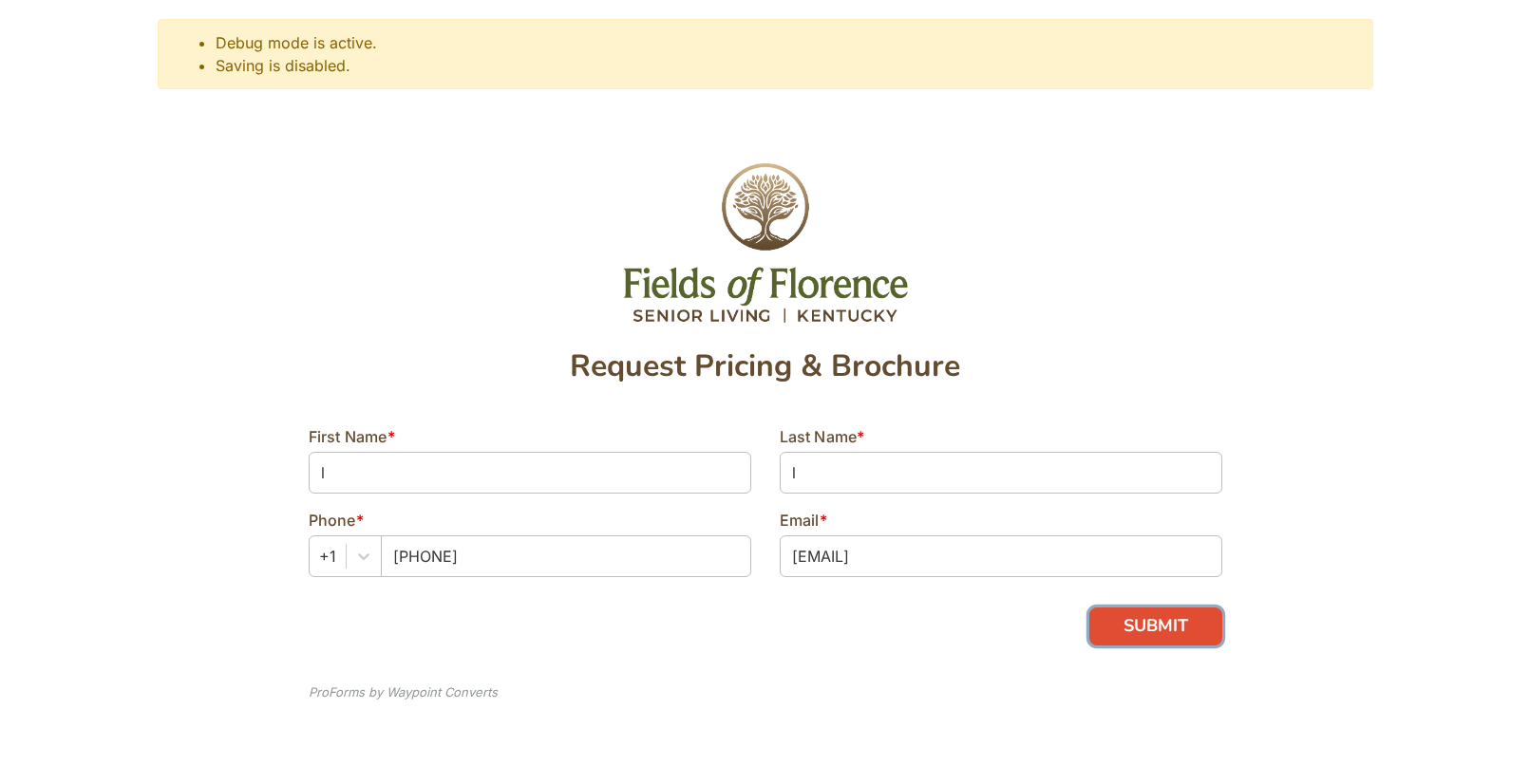 click on "SUBMIT" at bounding box center (1156, 626) 